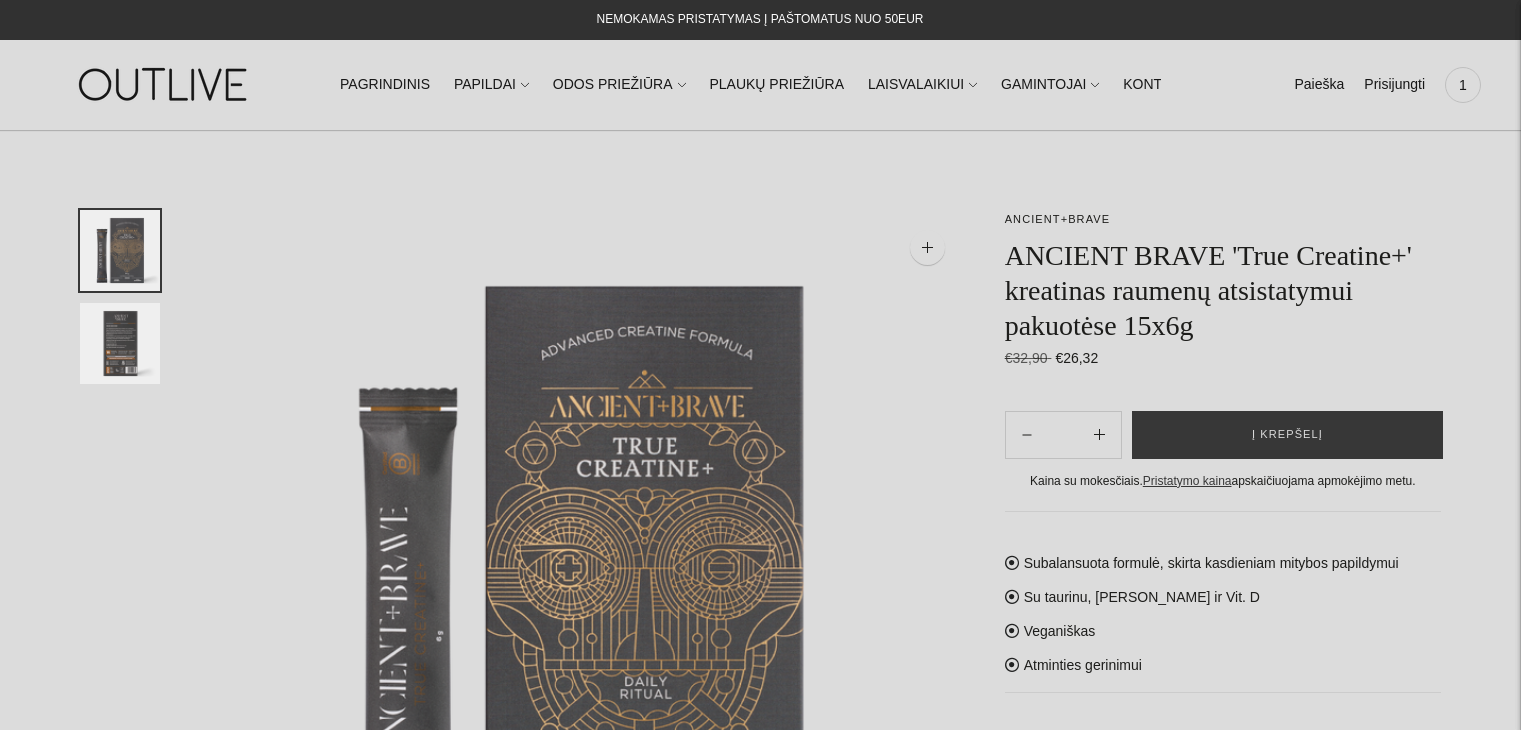 scroll, scrollTop: 300, scrollLeft: 0, axis: vertical 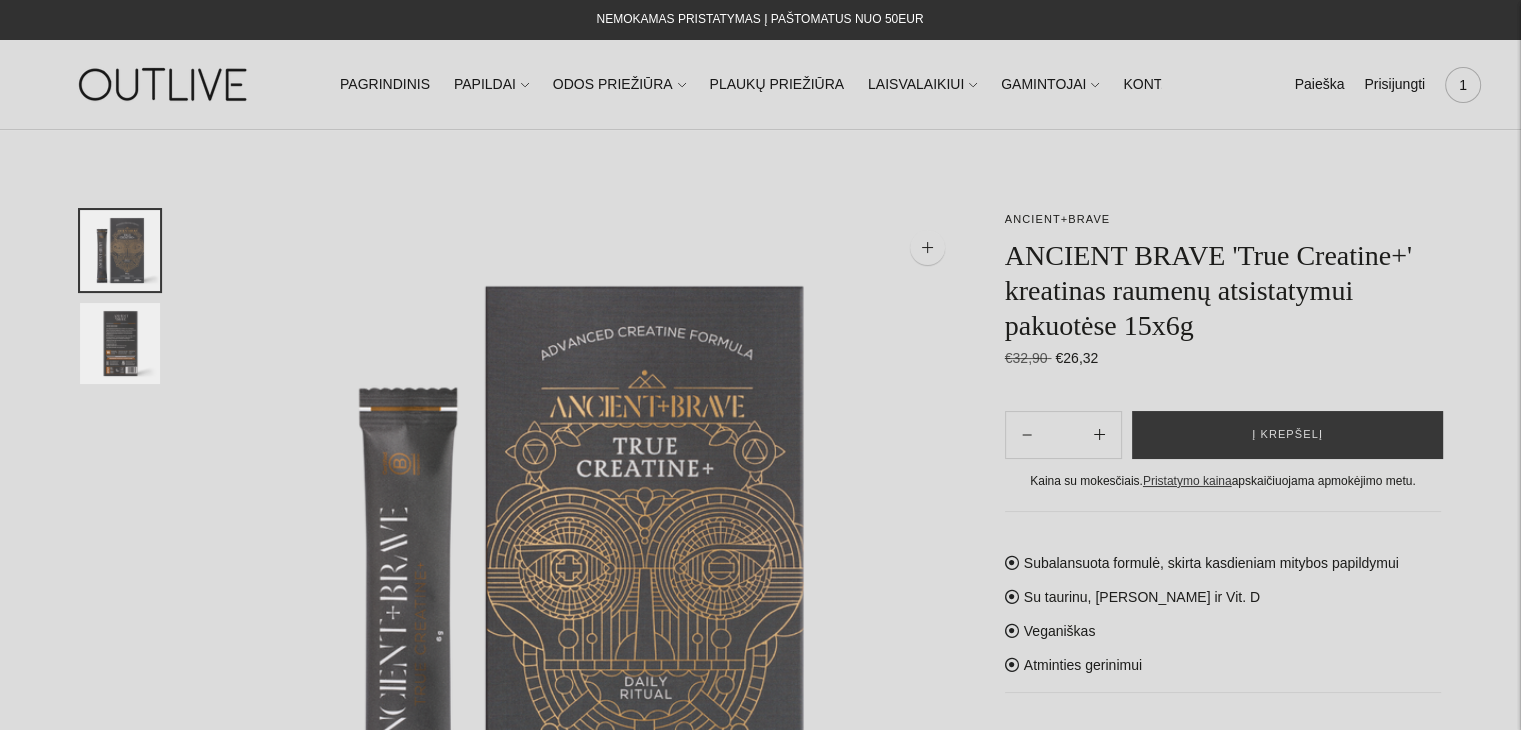click on "1" at bounding box center (1463, 85) 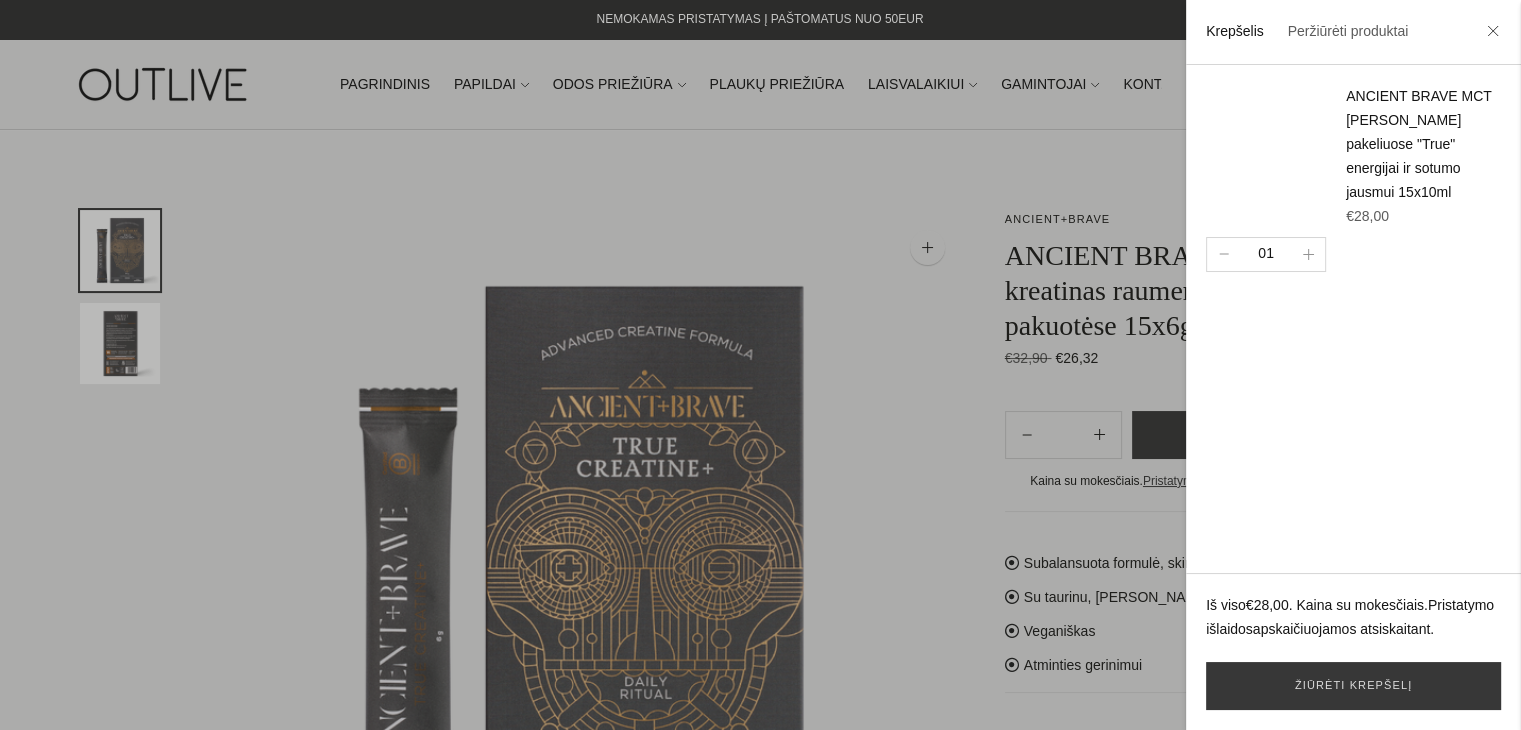 click at bounding box center [760, 365] 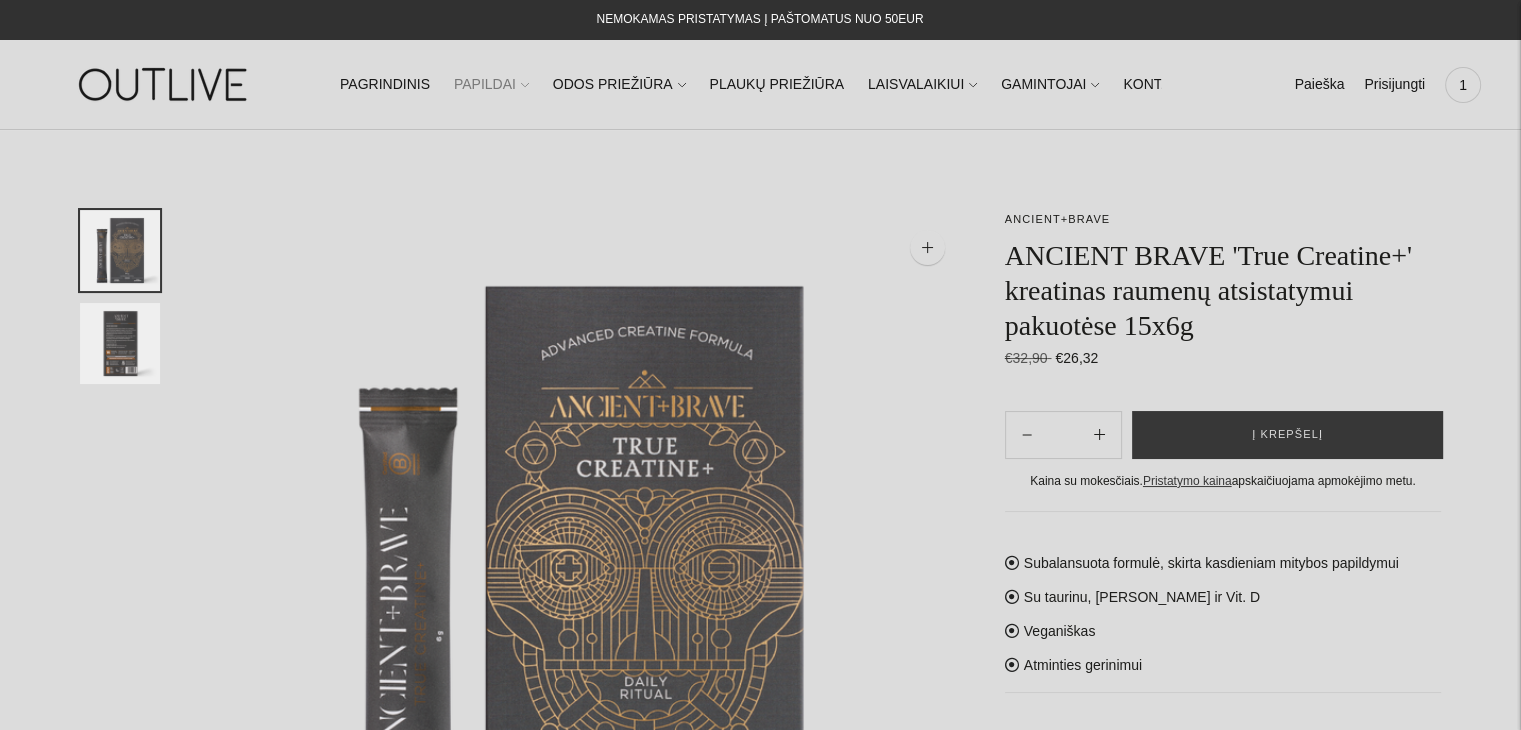click on "PAPILDAI" at bounding box center (491, 85) 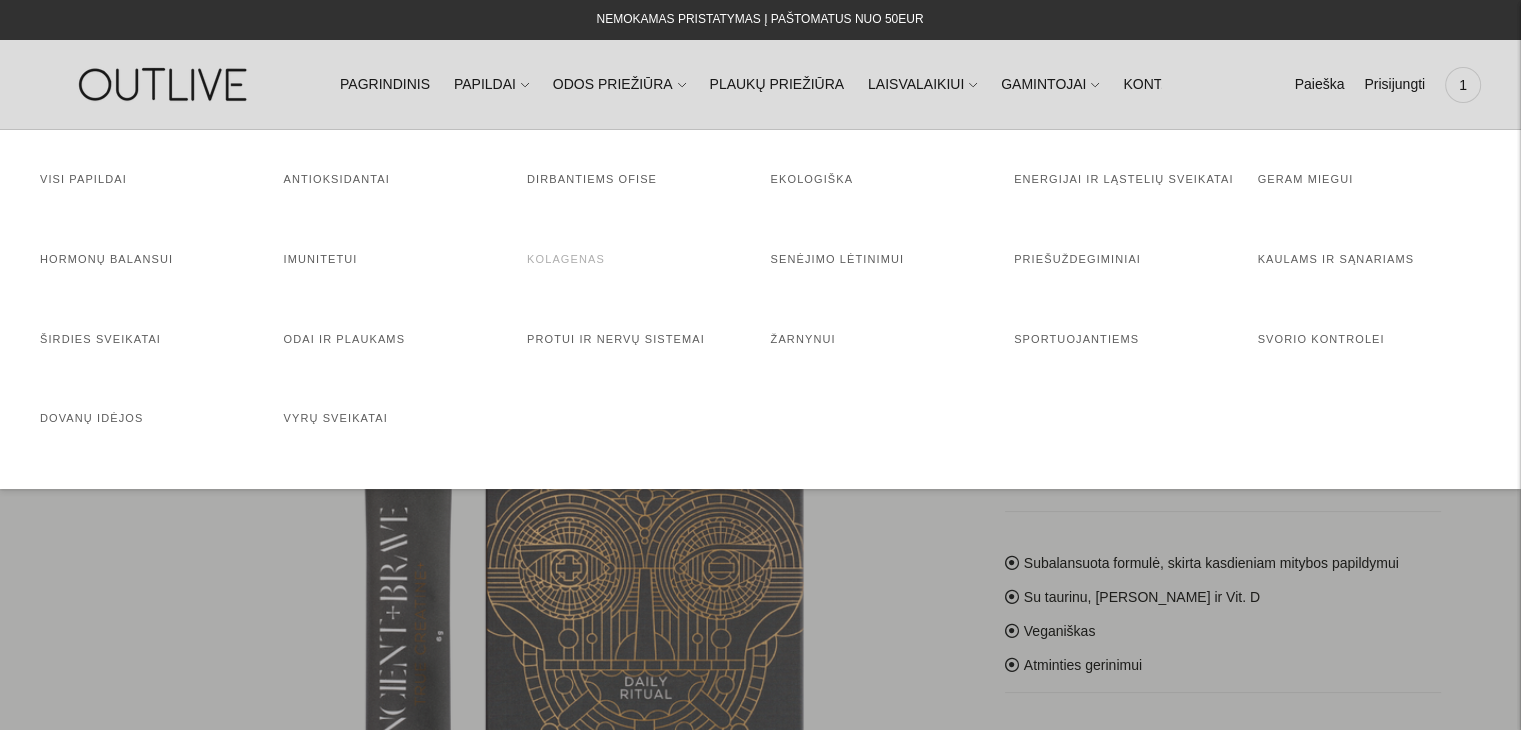 click on "Kolagenas" at bounding box center (566, 259) 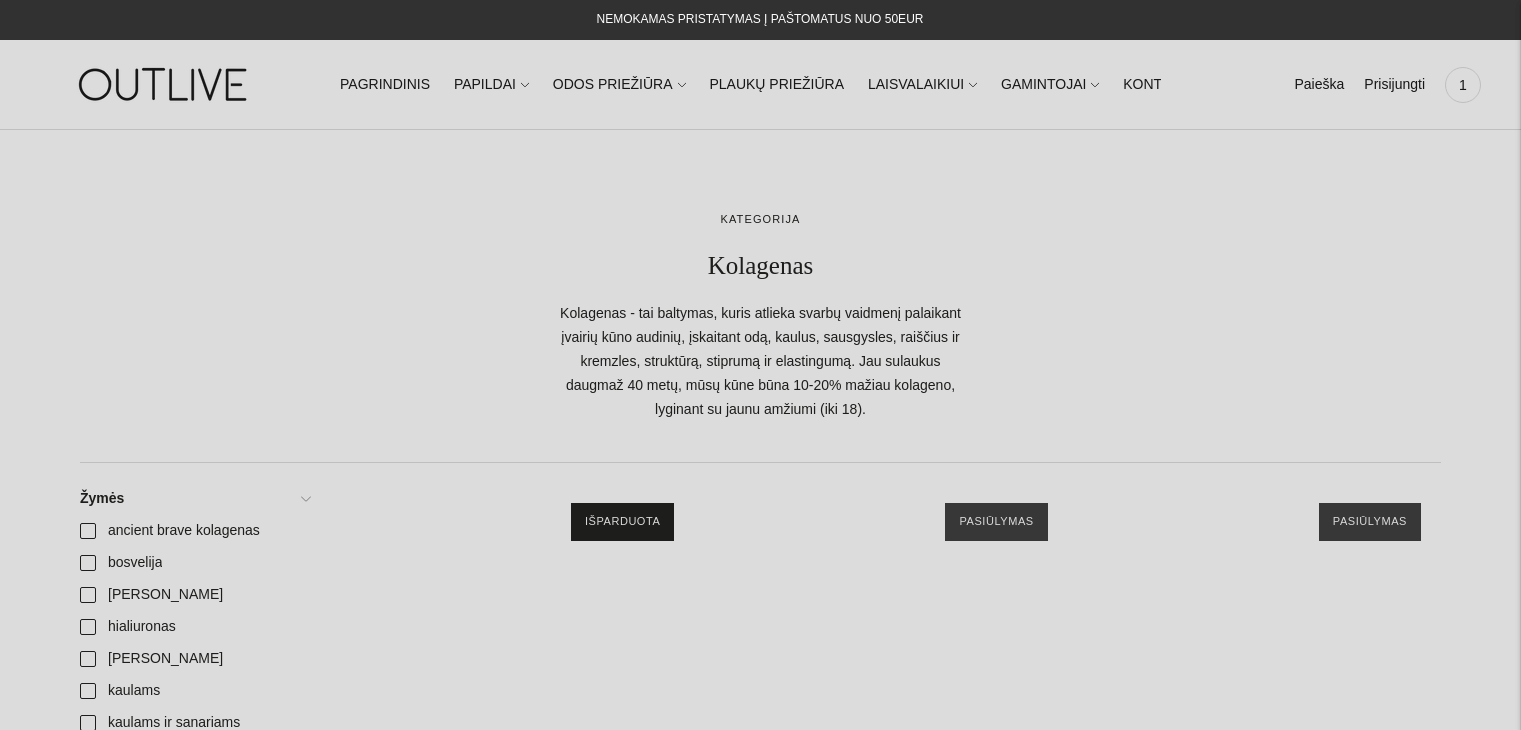 scroll, scrollTop: 0, scrollLeft: 0, axis: both 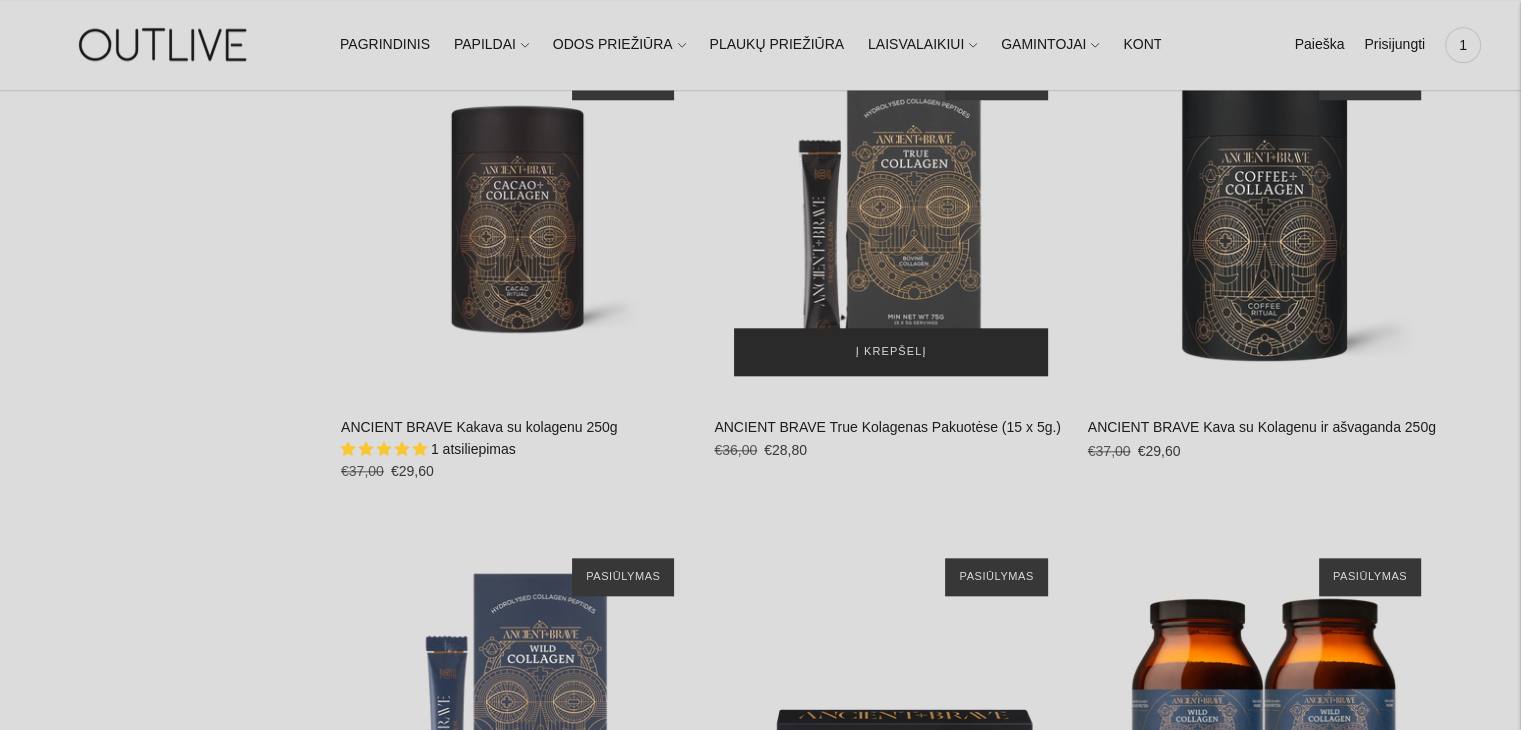 click on "Į krepšelį" at bounding box center [891, 352] 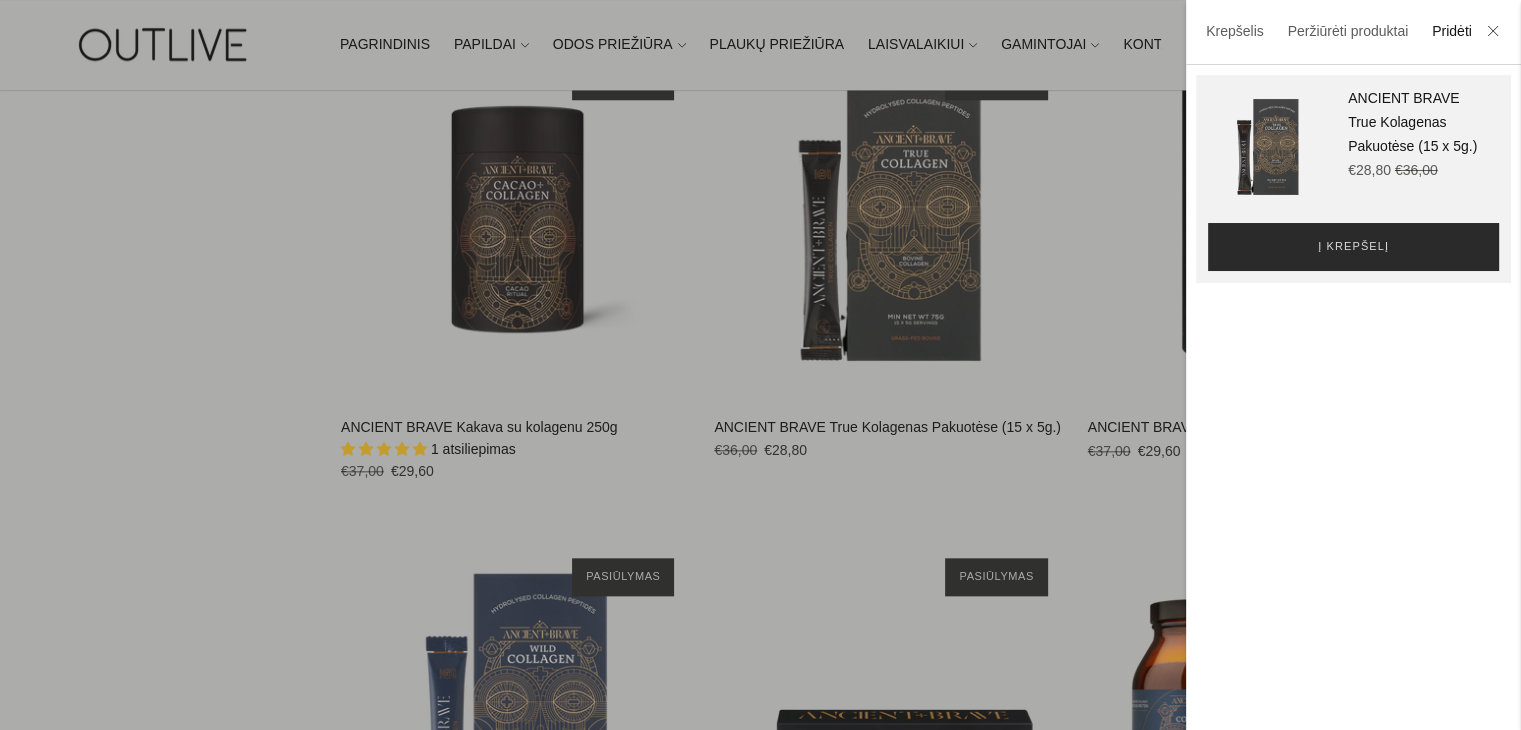 click on "Į krepšelį" at bounding box center (1353, 247) 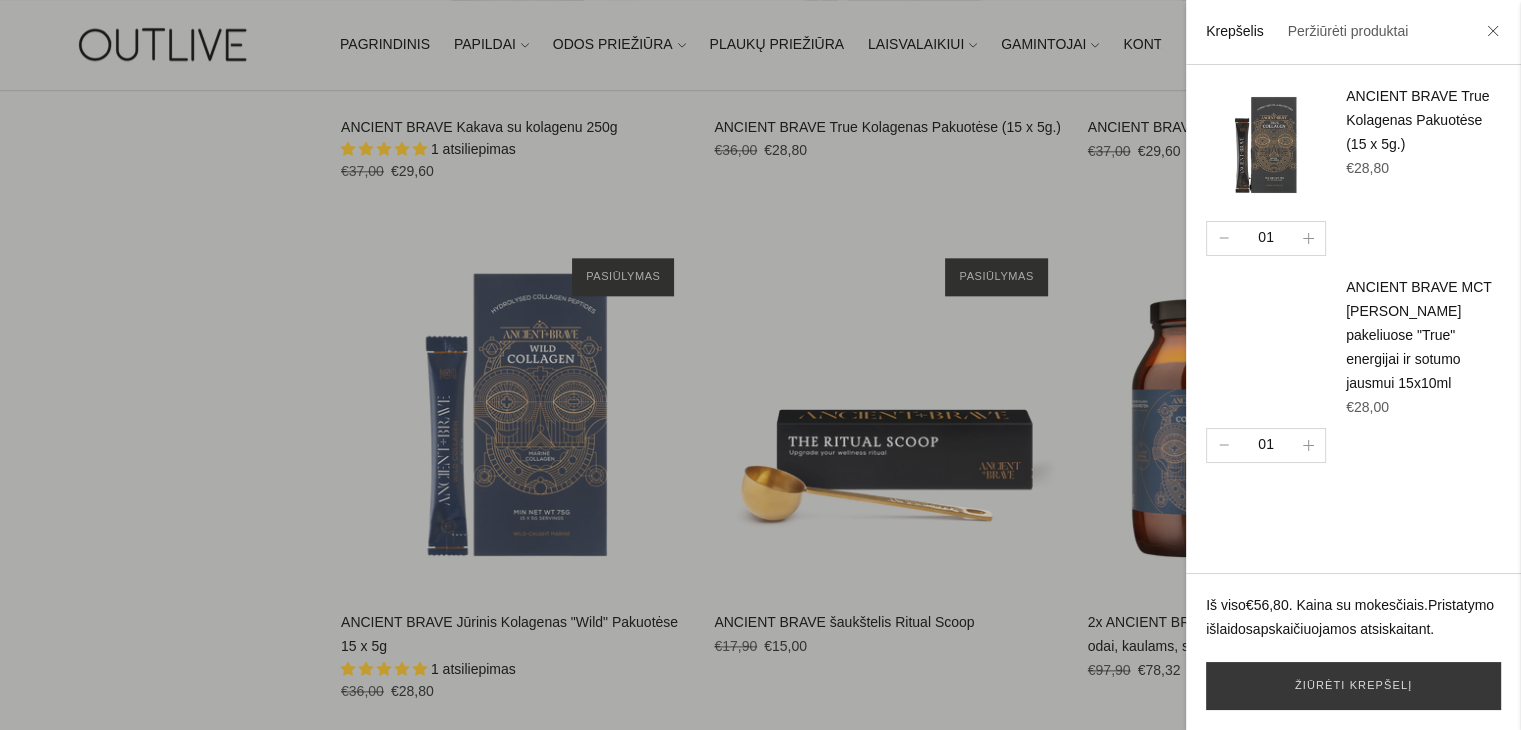 click at bounding box center (760, 365) 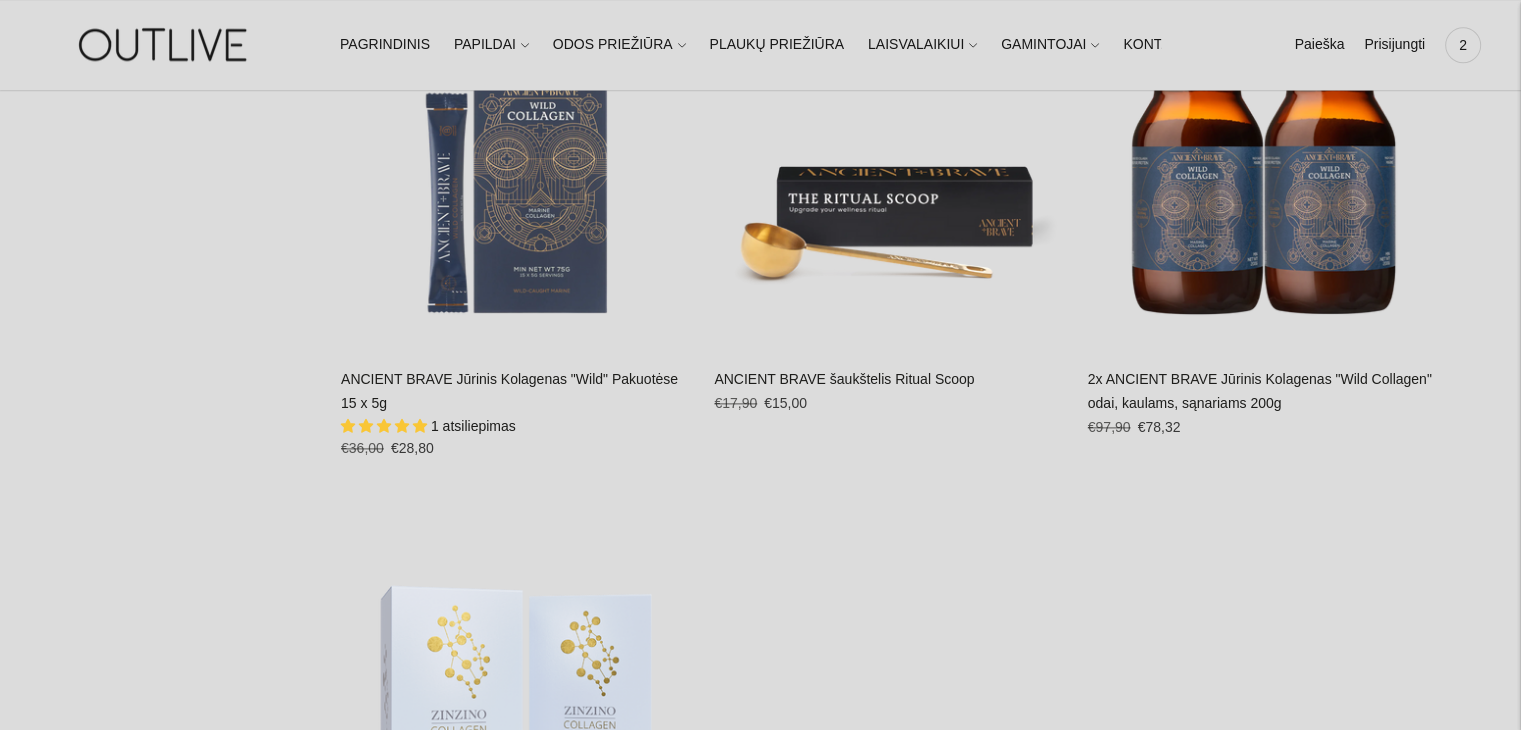 scroll, scrollTop: 2300, scrollLeft: 0, axis: vertical 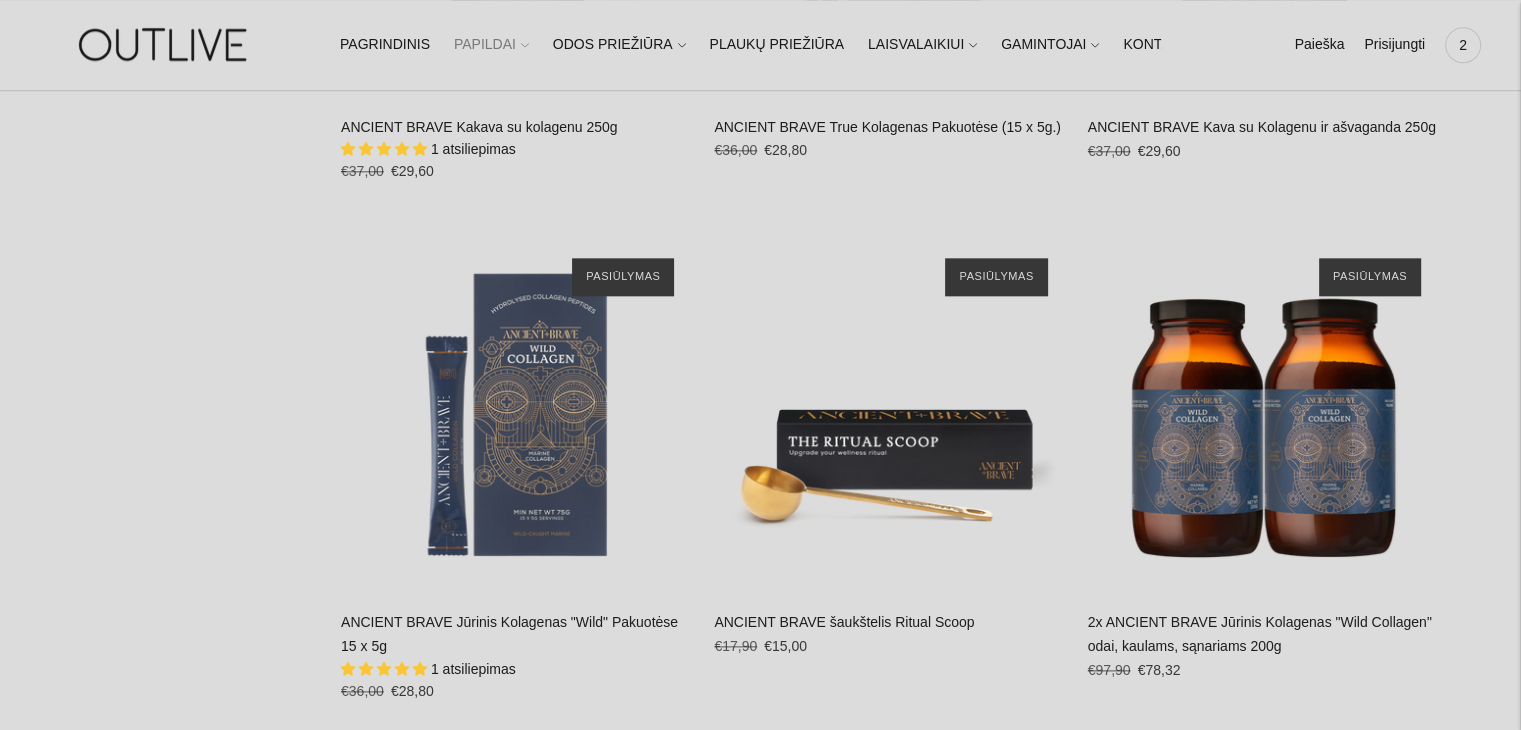 click at bounding box center (525, 44) 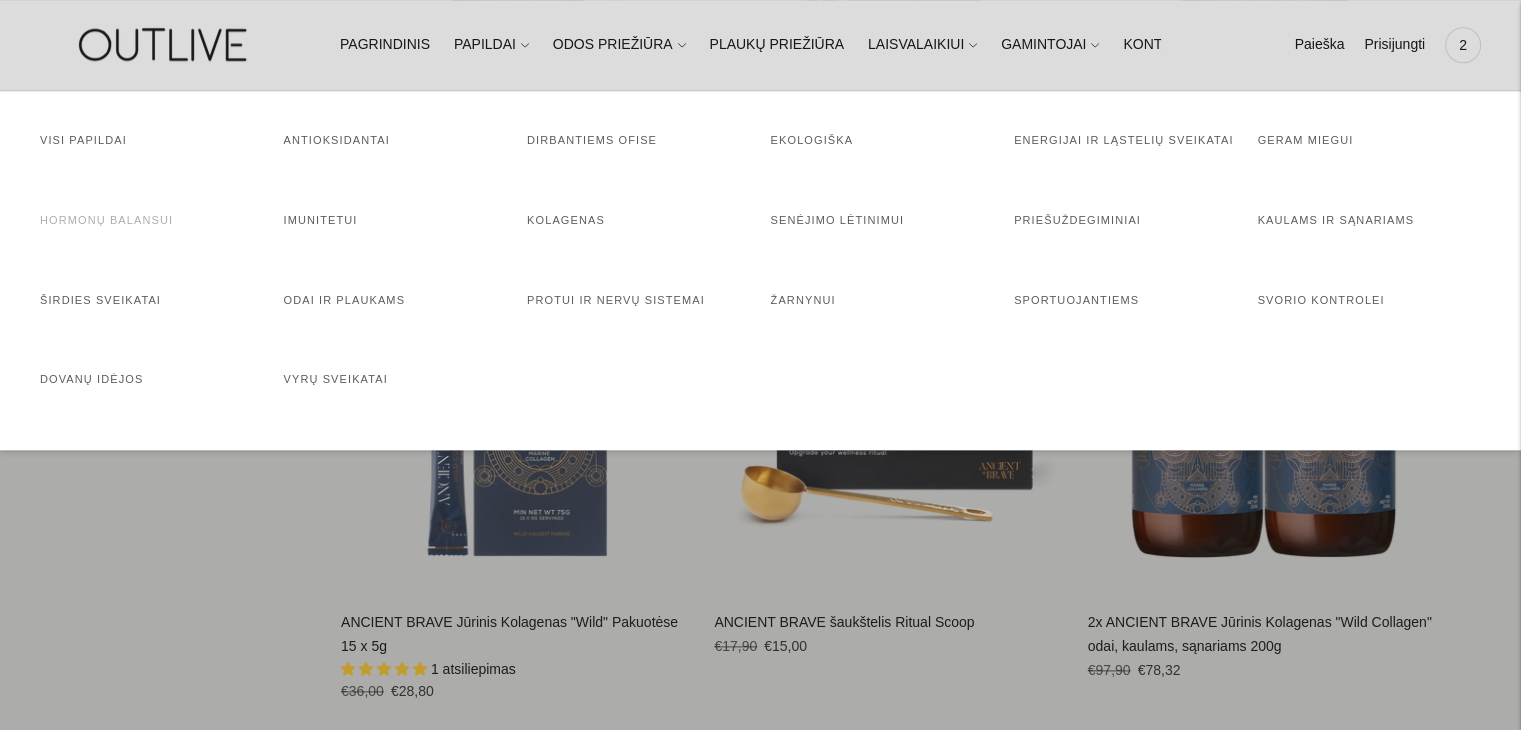 click on "Hormonų balansui" at bounding box center [106, 220] 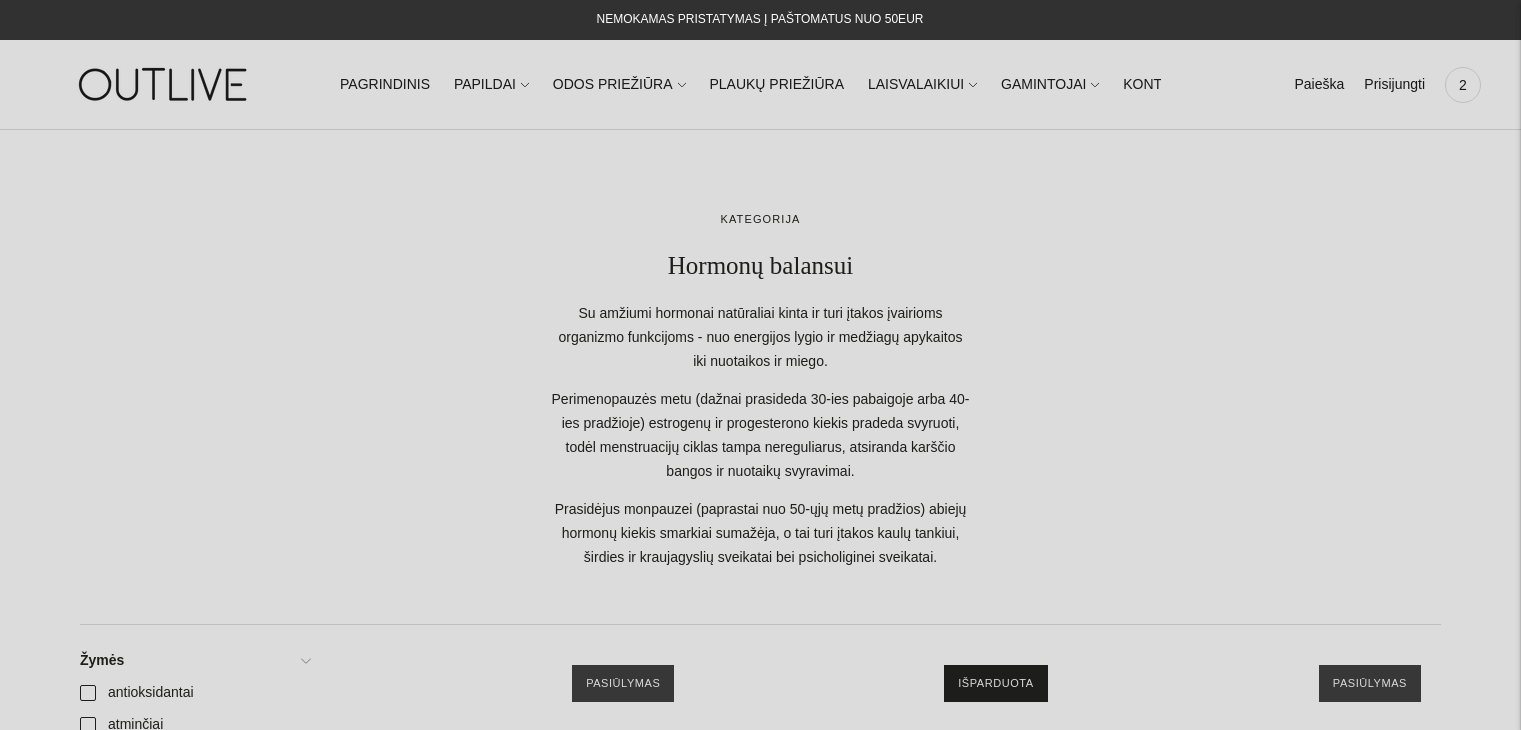 scroll, scrollTop: 0, scrollLeft: 0, axis: both 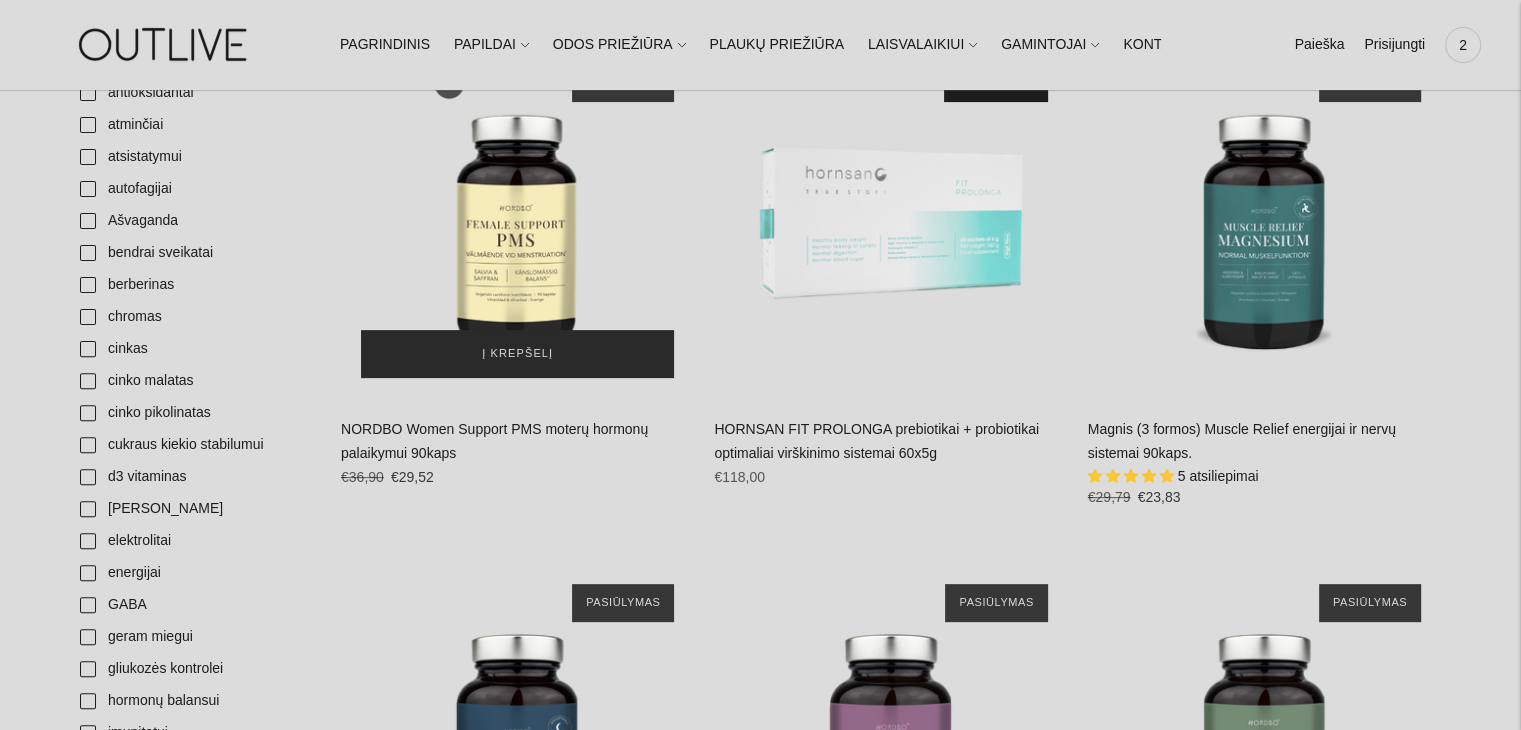 click on "Į krepšelį" at bounding box center (517, 354) 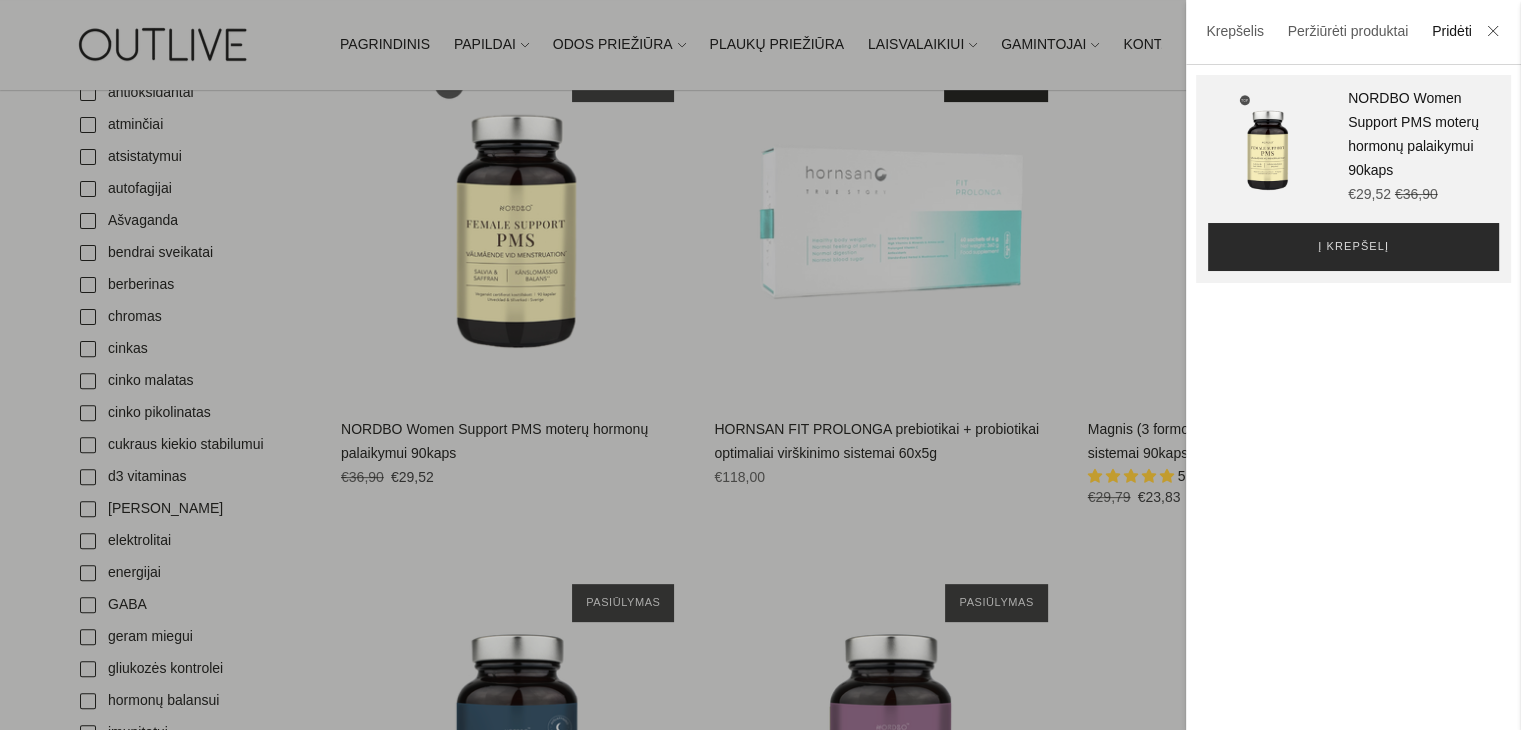 click on "Į krepšelį" at bounding box center [1353, 247] 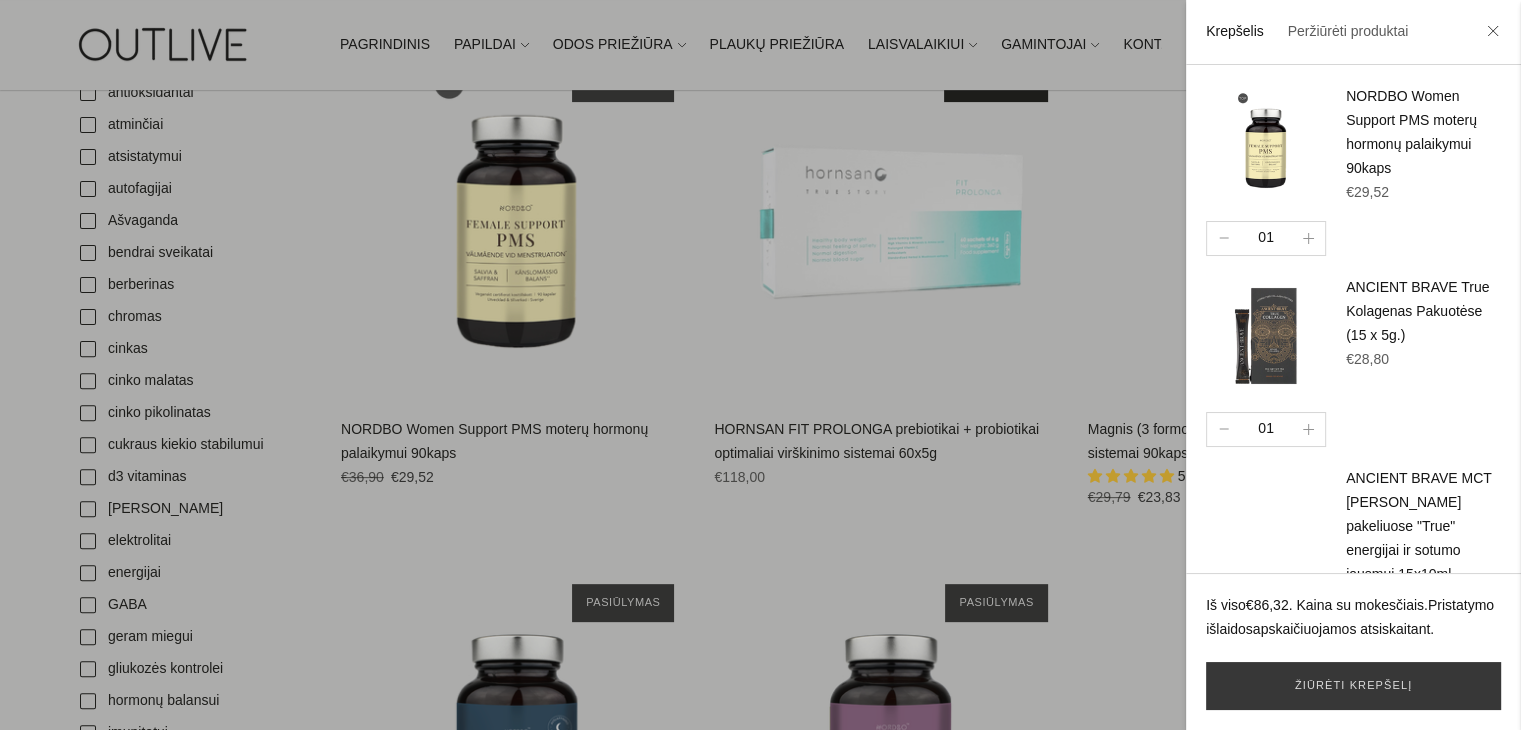 click at bounding box center [760, 365] 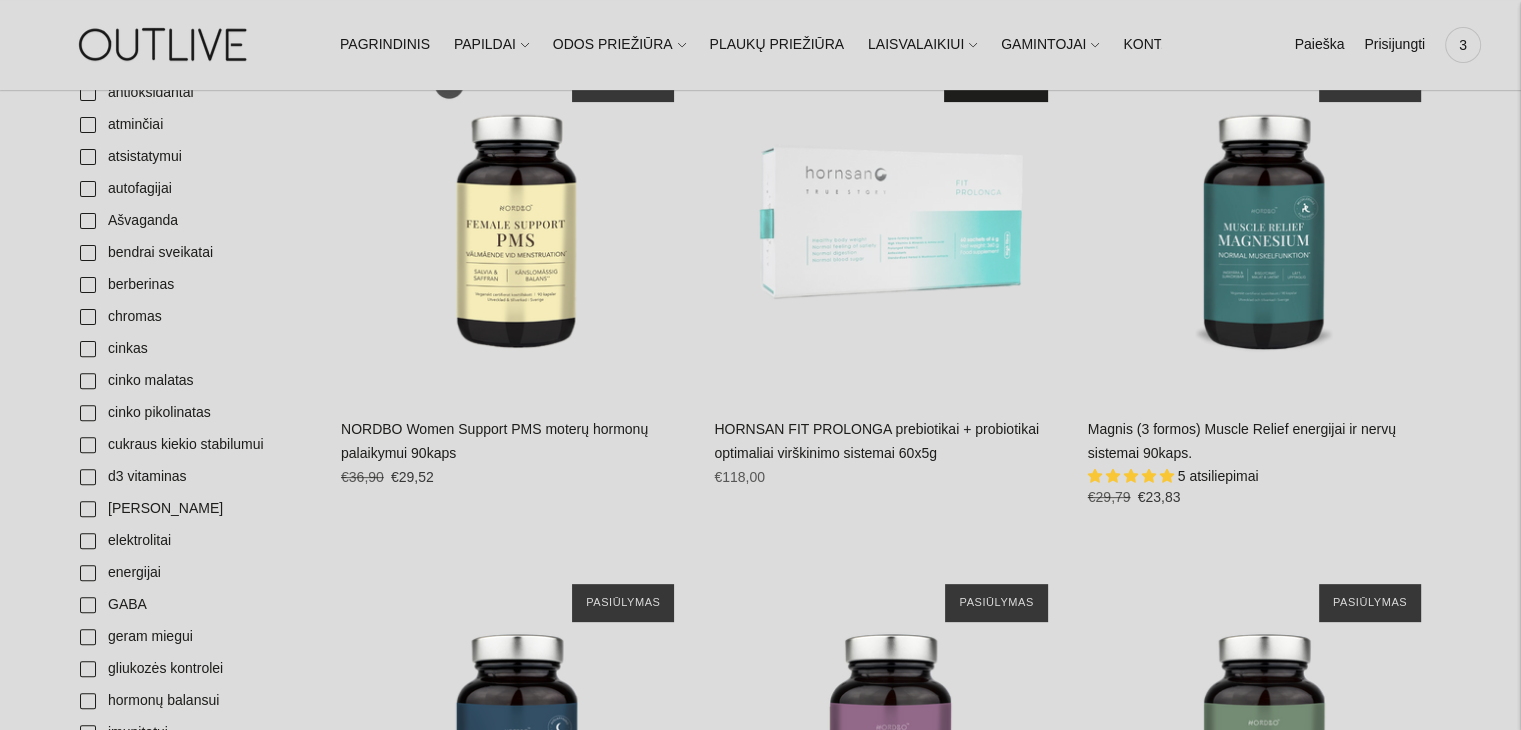 click on "NORDBO Women Support PMS moterų hormonų palaikymui 90kaps" at bounding box center (494, 441) 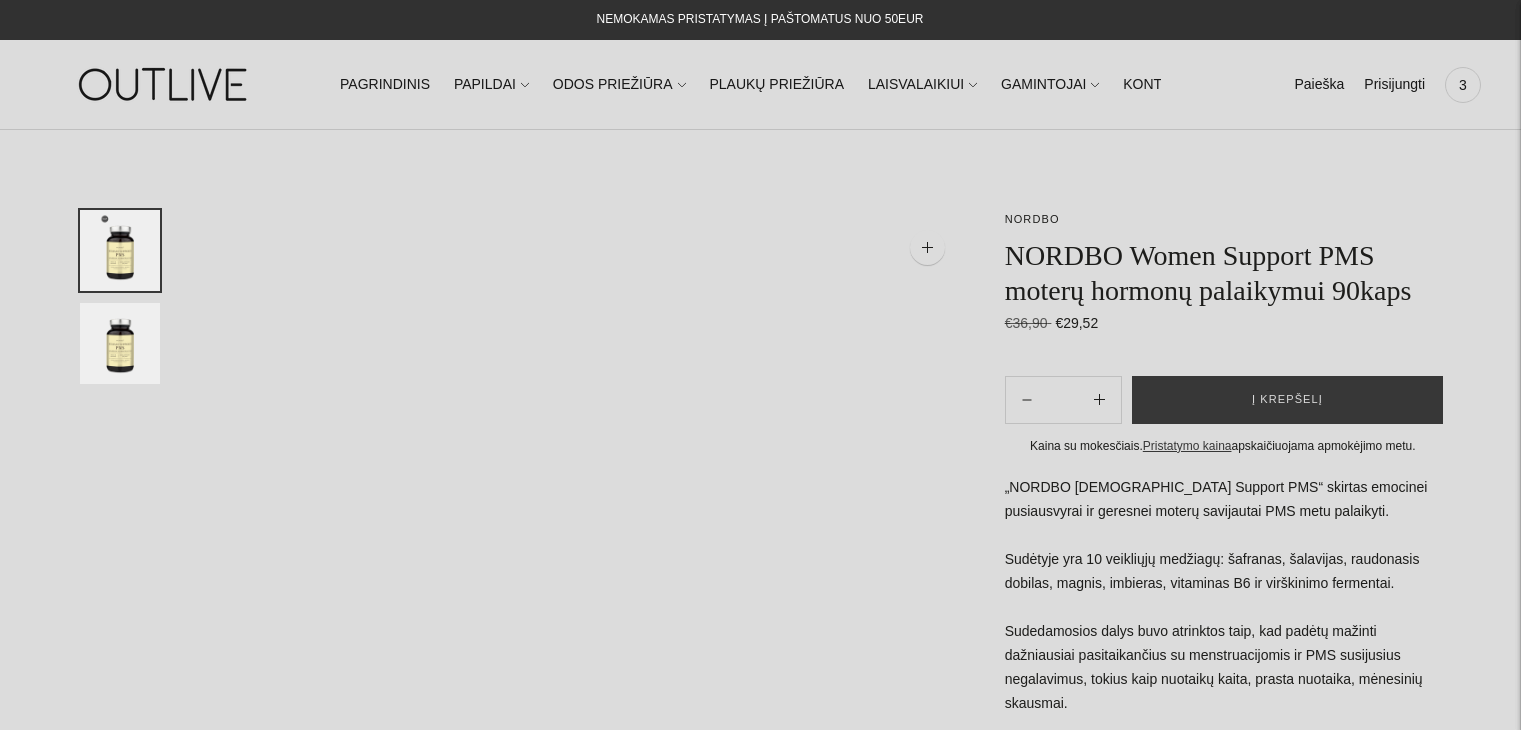scroll, scrollTop: 0, scrollLeft: 0, axis: both 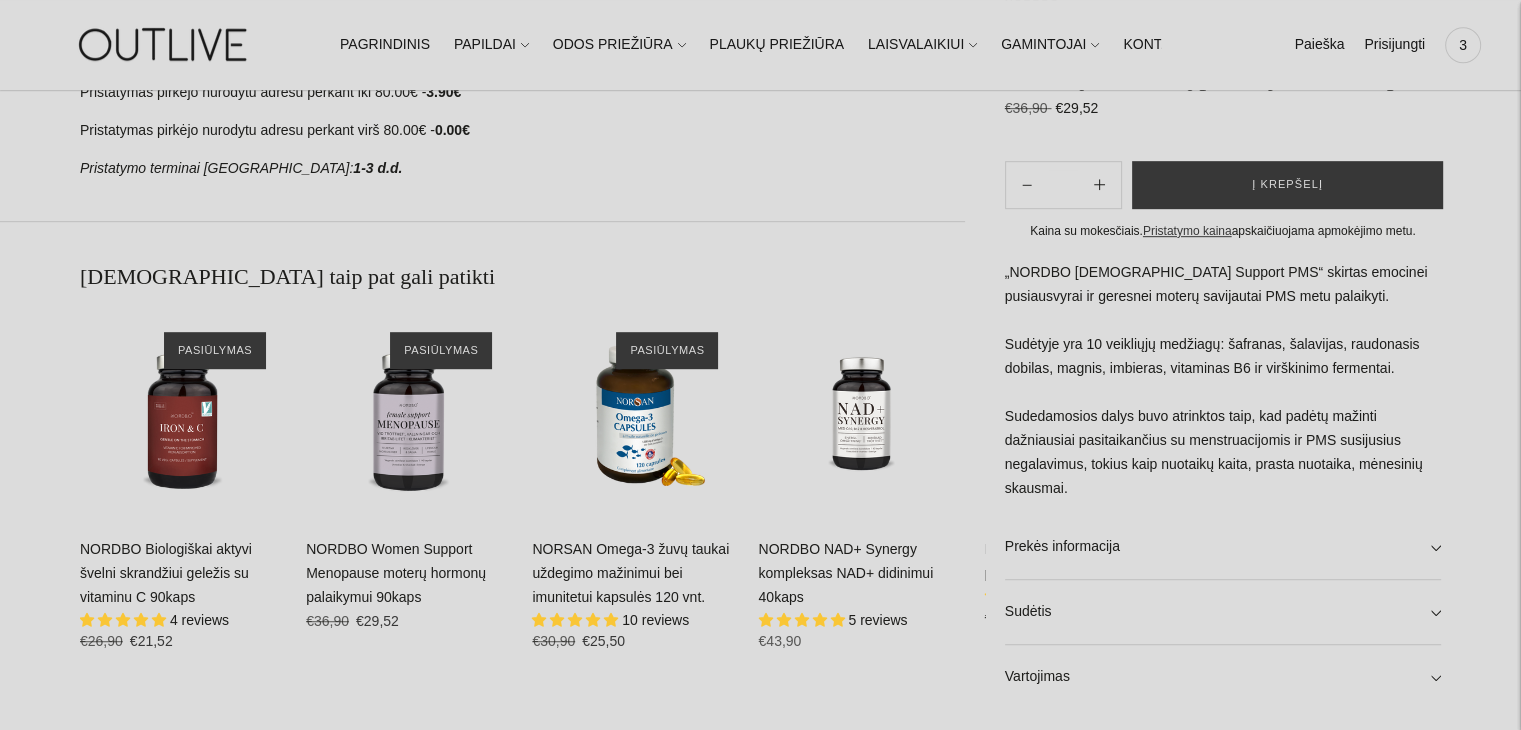 click on "NORDBO Women Support Menopause moterų hormonų palaikymui 90kaps" at bounding box center (396, 573) 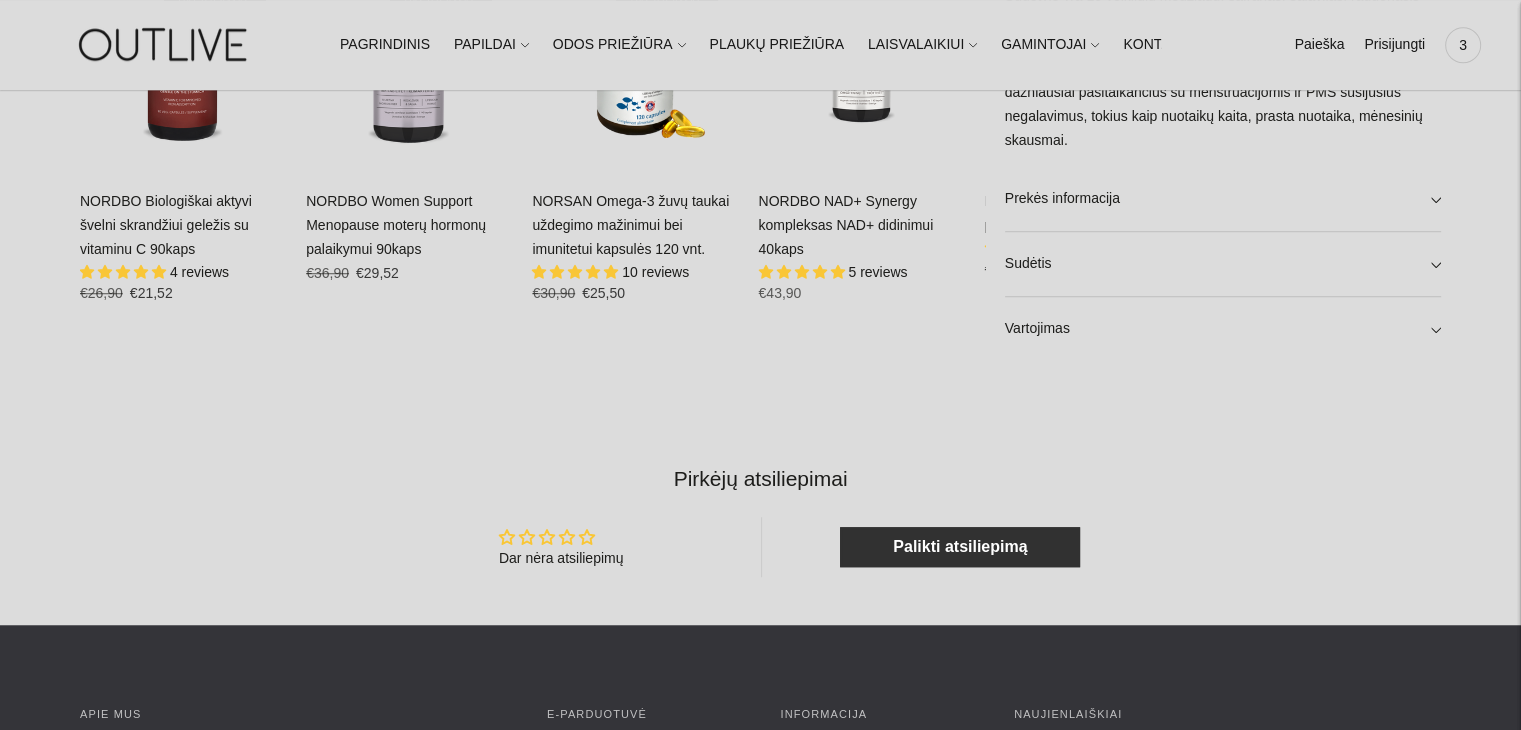 scroll, scrollTop: 1190, scrollLeft: 0, axis: vertical 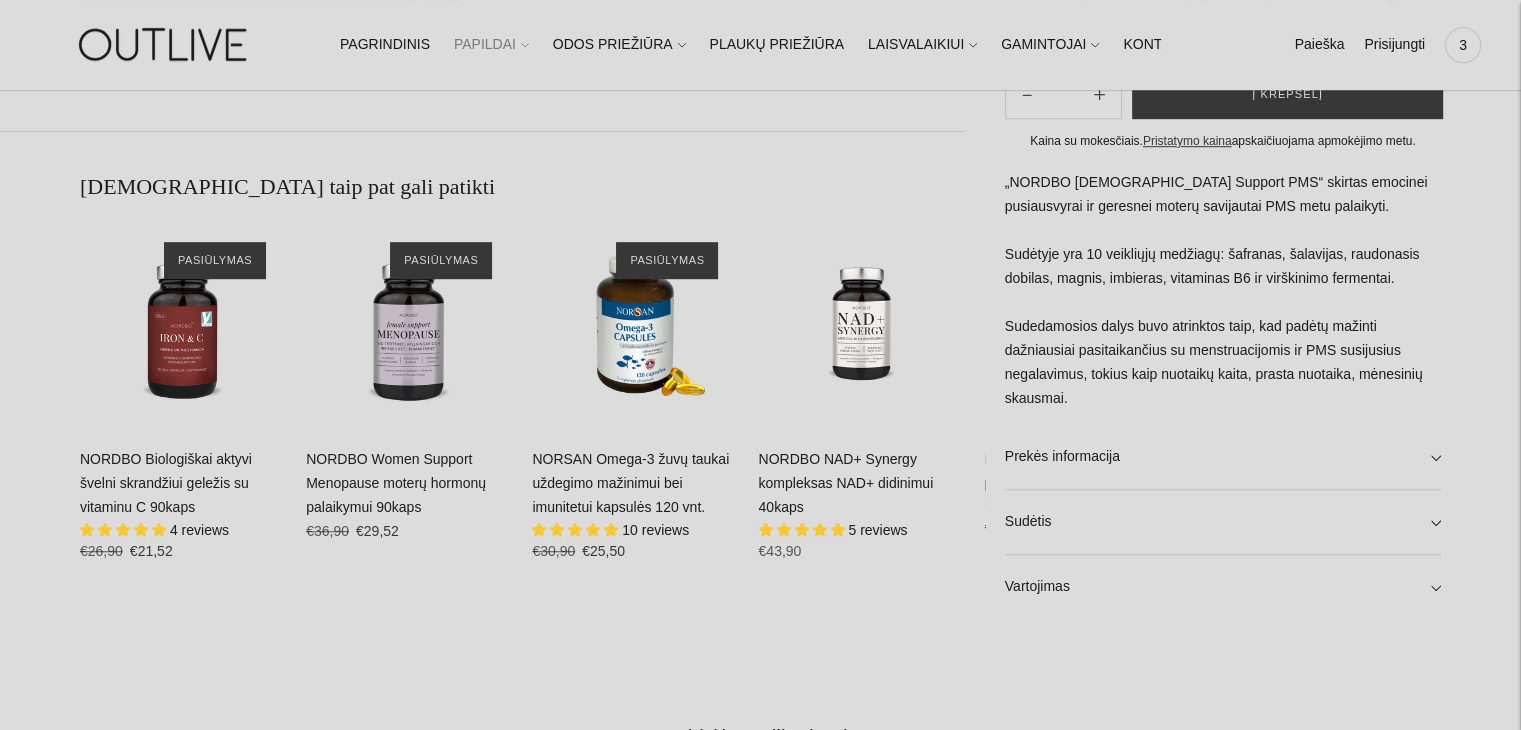 click on "PAPILDAI" at bounding box center [491, 45] 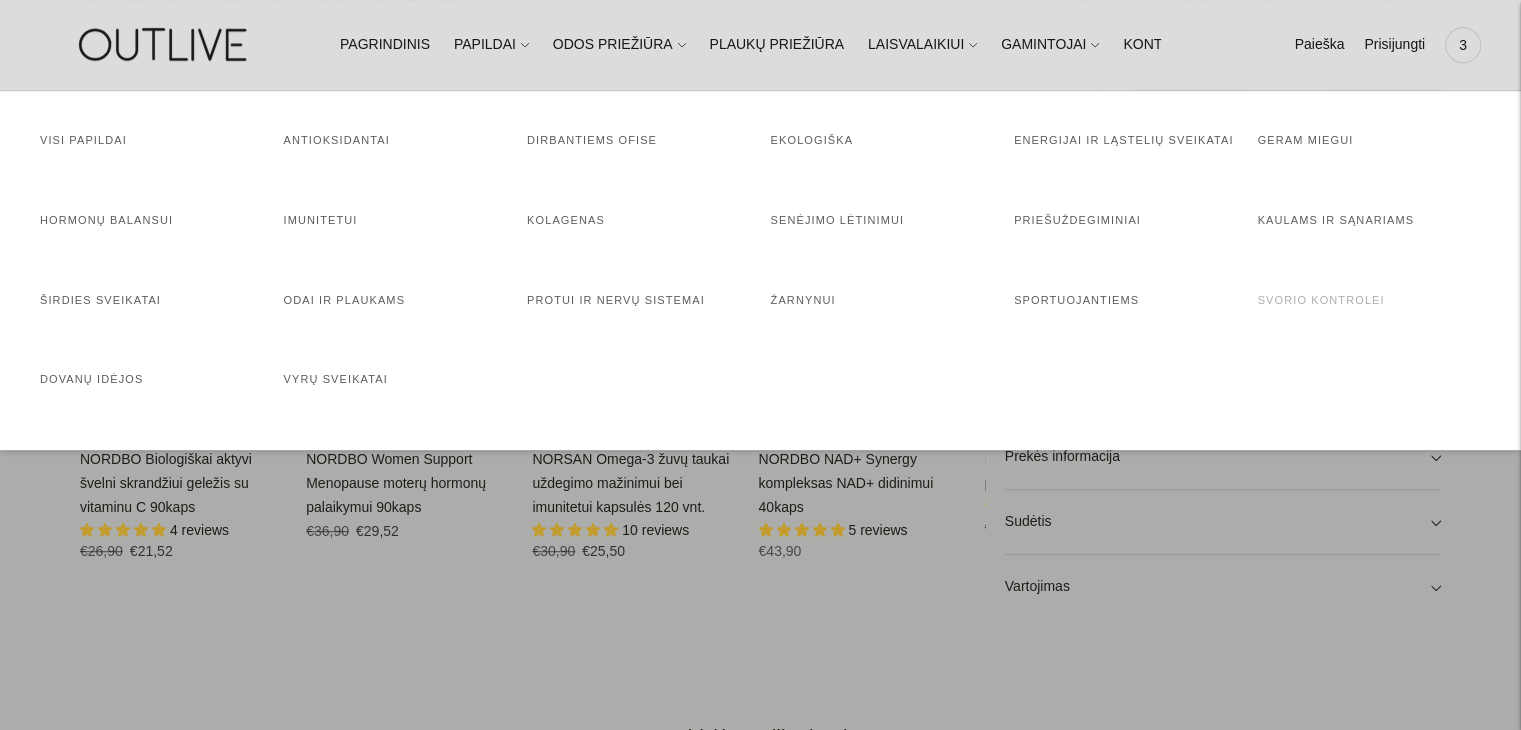 click on "Svorio kontrolei" at bounding box center (1321, 300) 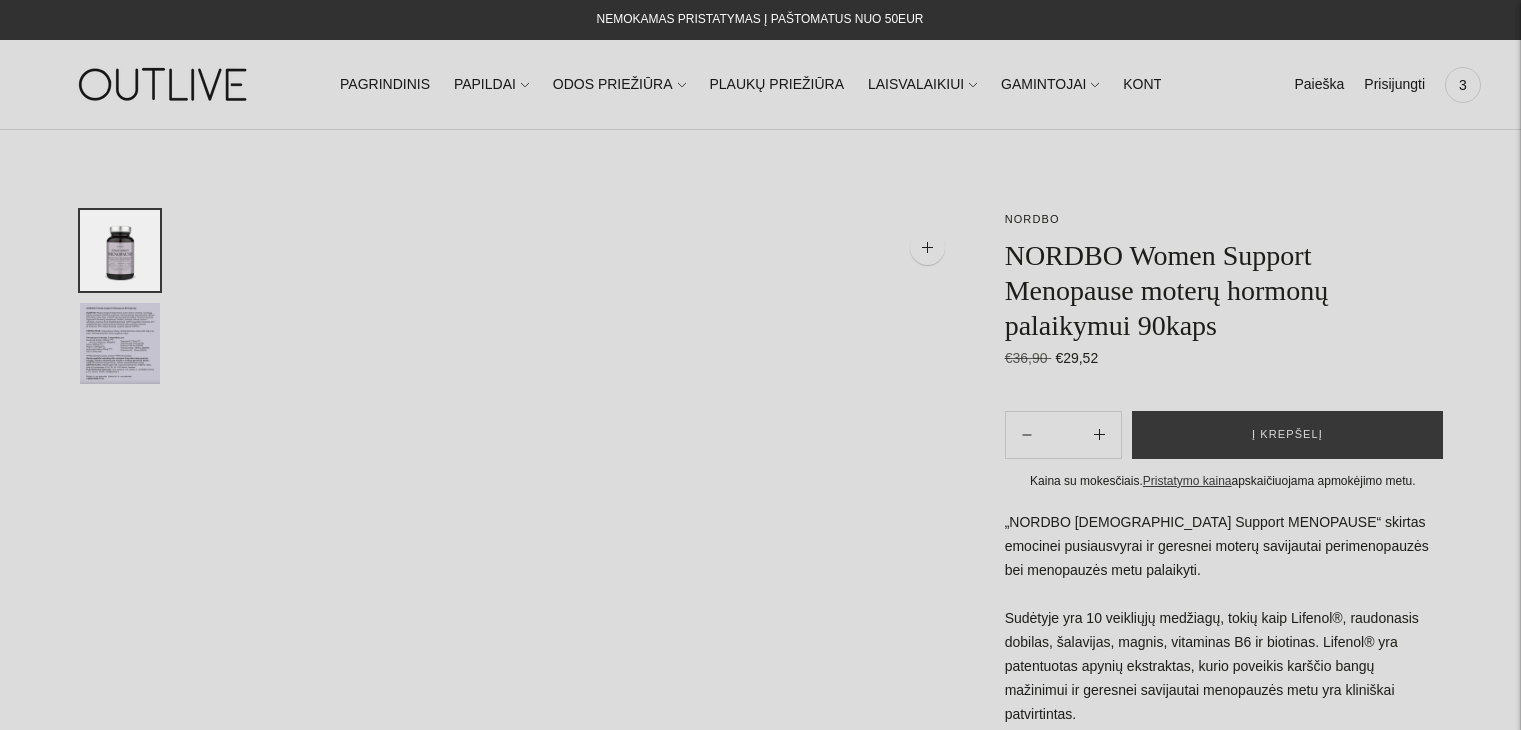 scroll, scrollTop: 0, scrollLeft: 0, axis: both 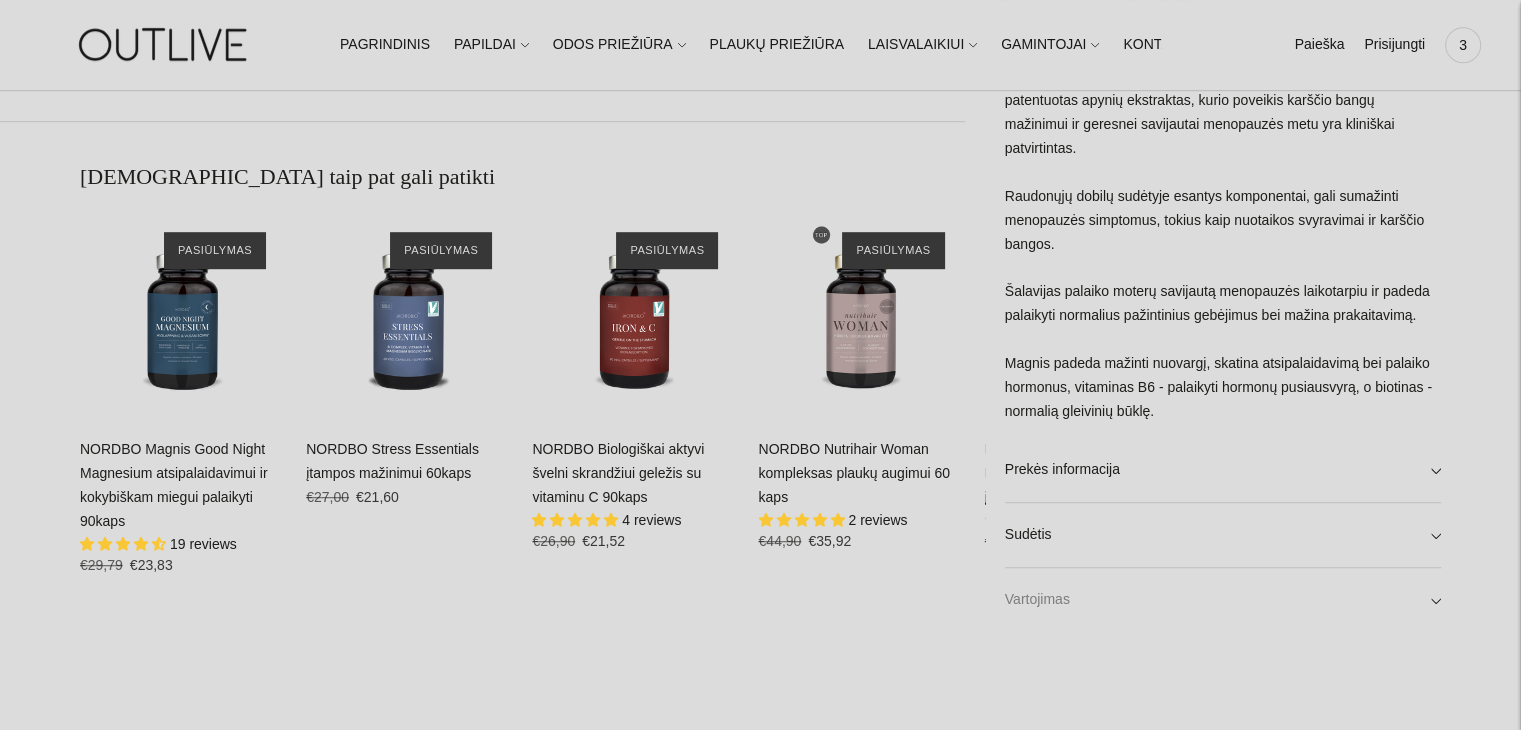 click on "Vartojimas" at bounding box center (1223, 600) 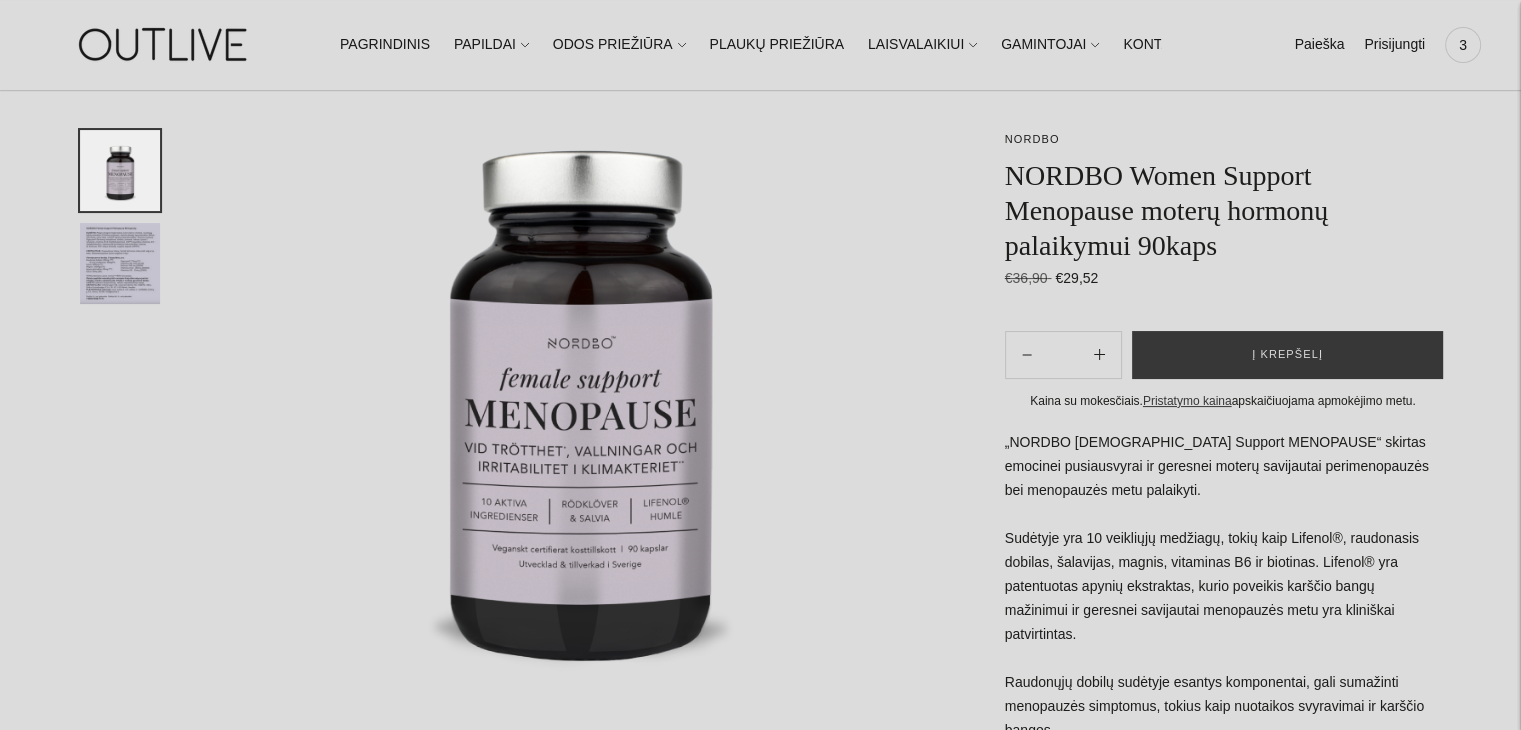 scroll, scrollTop: 200, scrollLeft: 0, axis: vertical 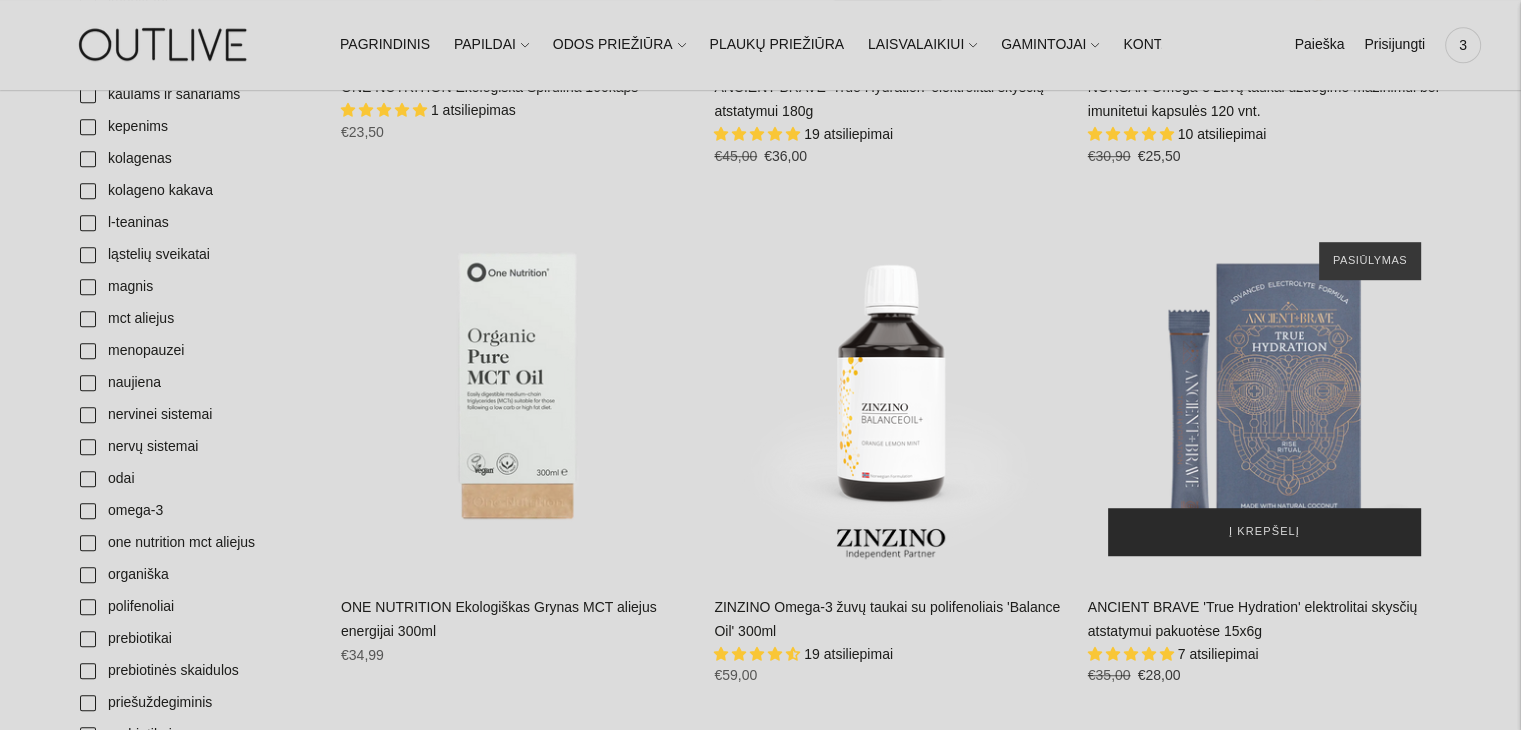 click on "Į krepšelį" at bounding box center [1264, 532] 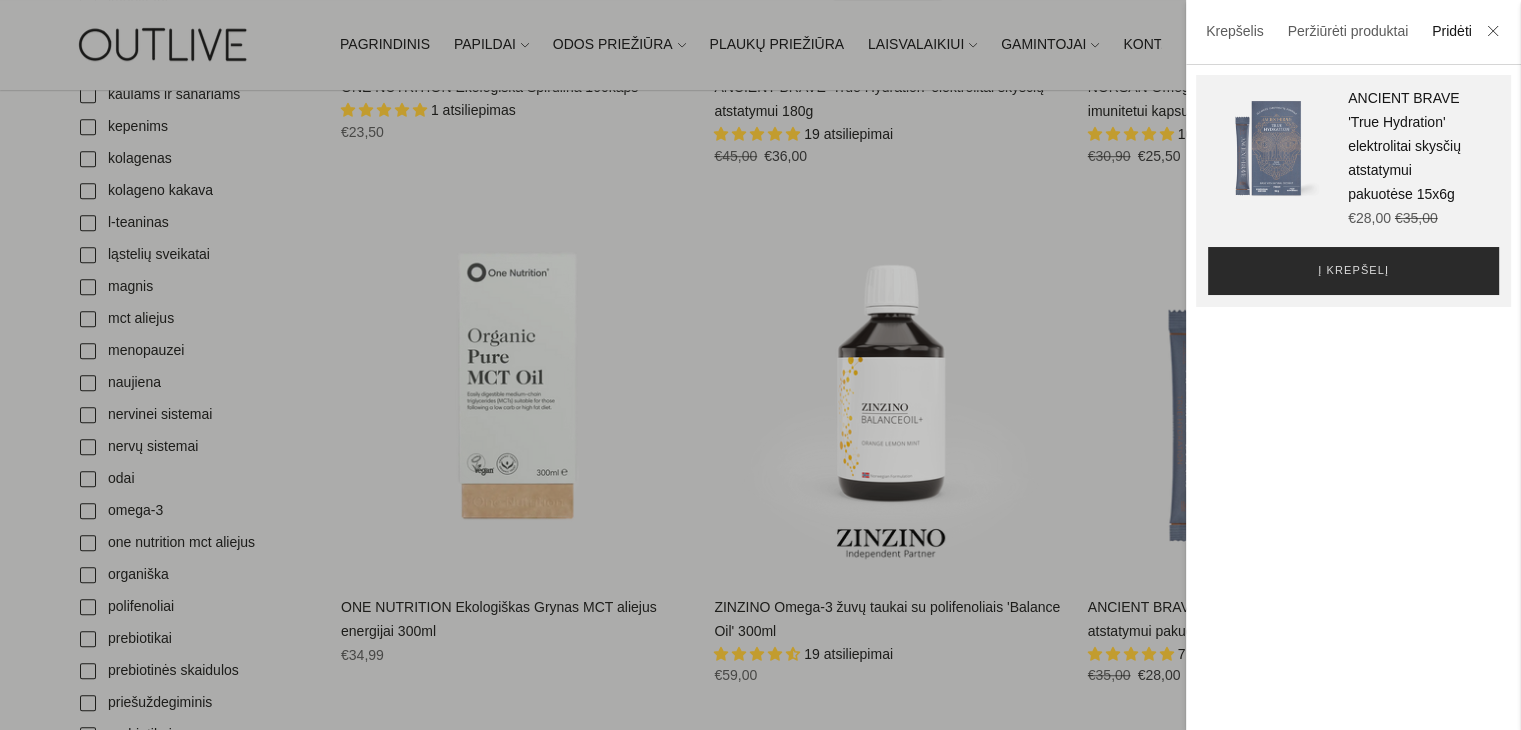 click on "Į krepšelį" at bounding box center [1353, 271] 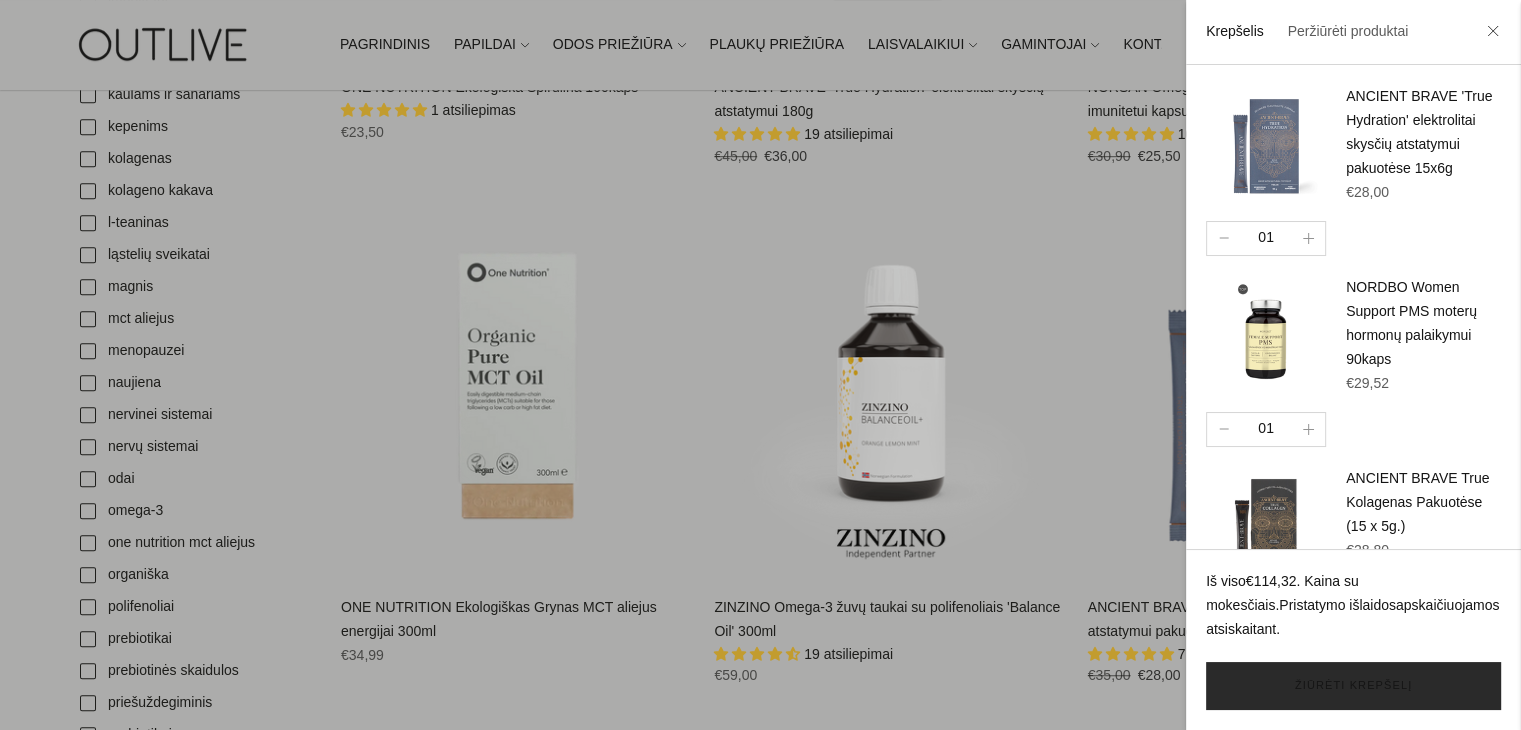 click on "Žiūrėti krepšelį" at bounding box center (1353, 686) 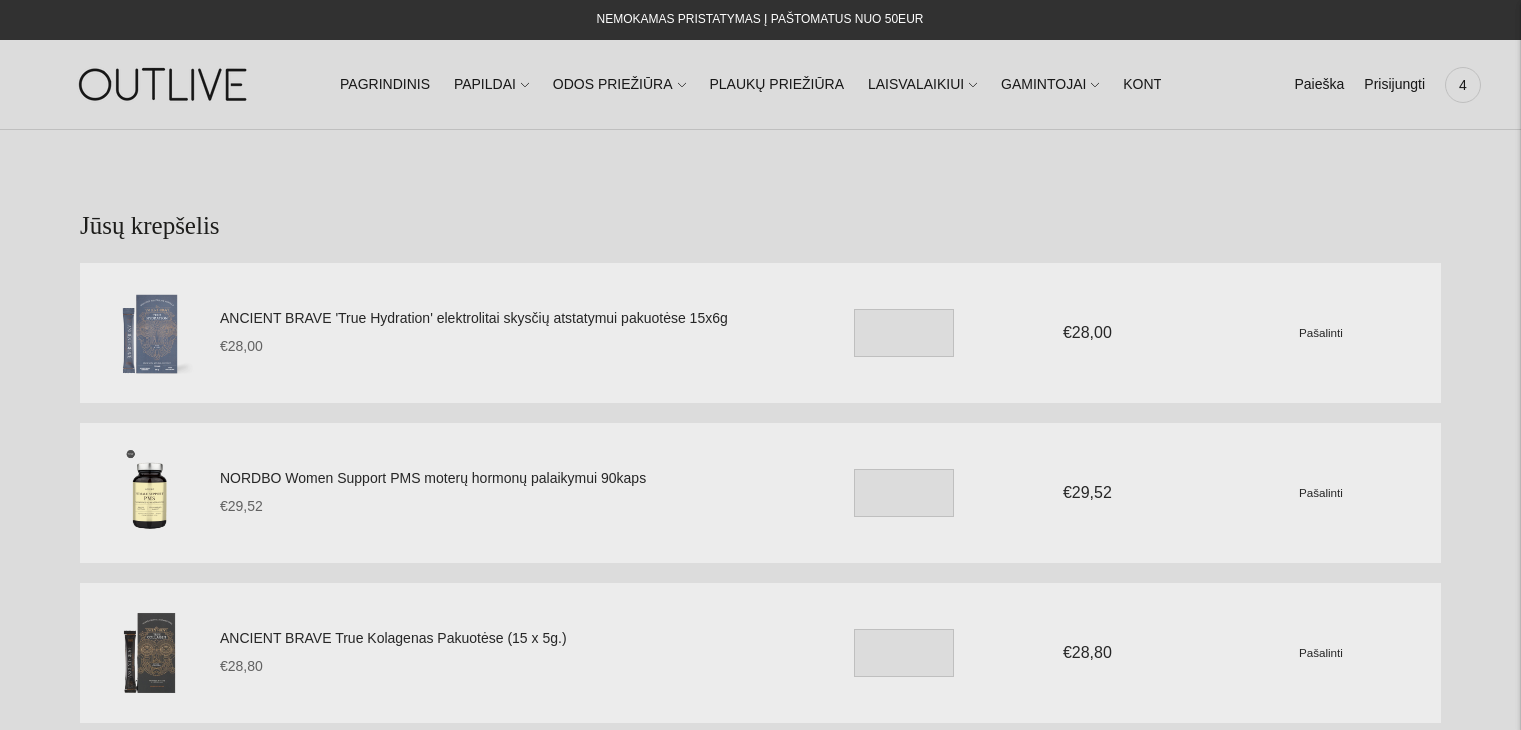 scroll, scrollTop: 0, scrollLeft: 0, axis: both 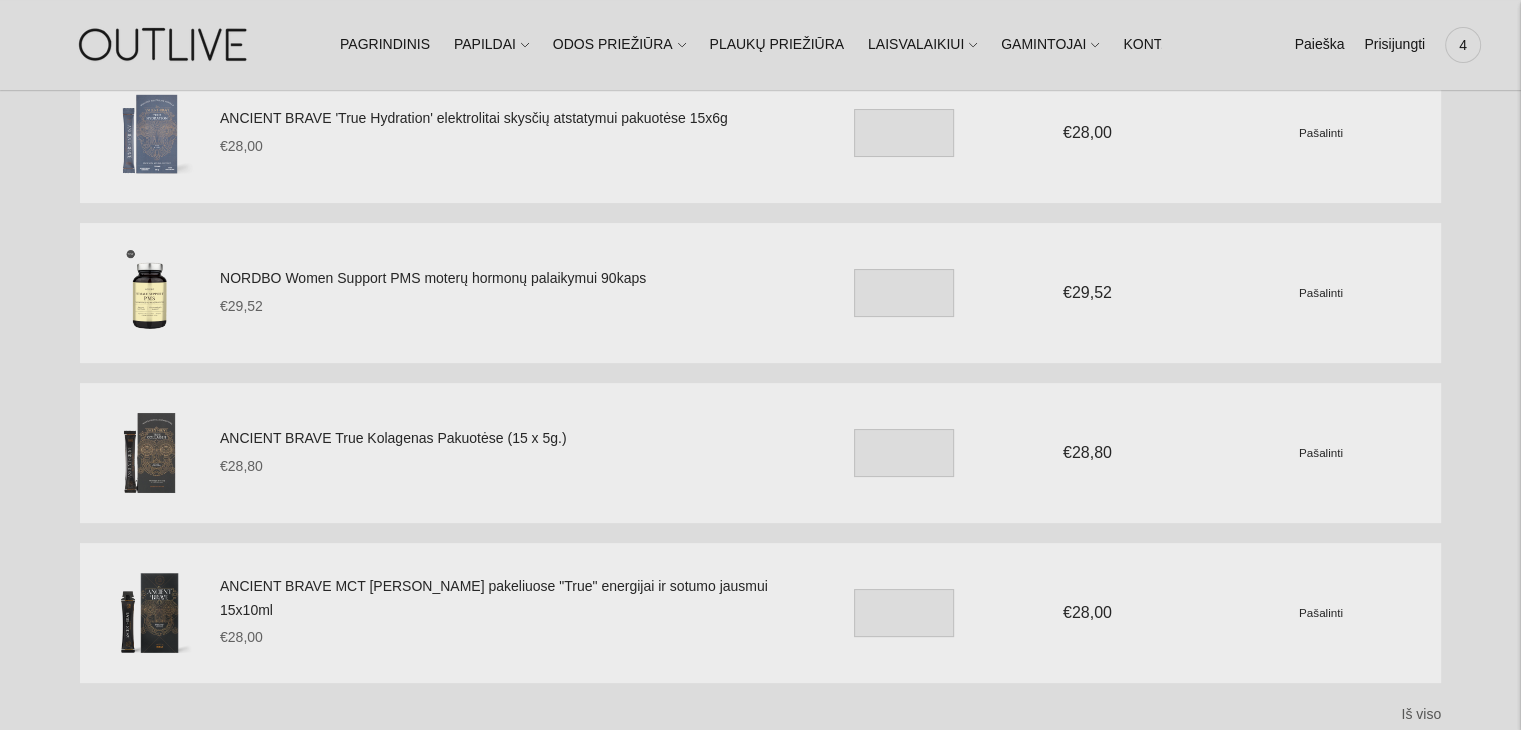 click on "Pašalinti" at bounding box center [1321, 452] 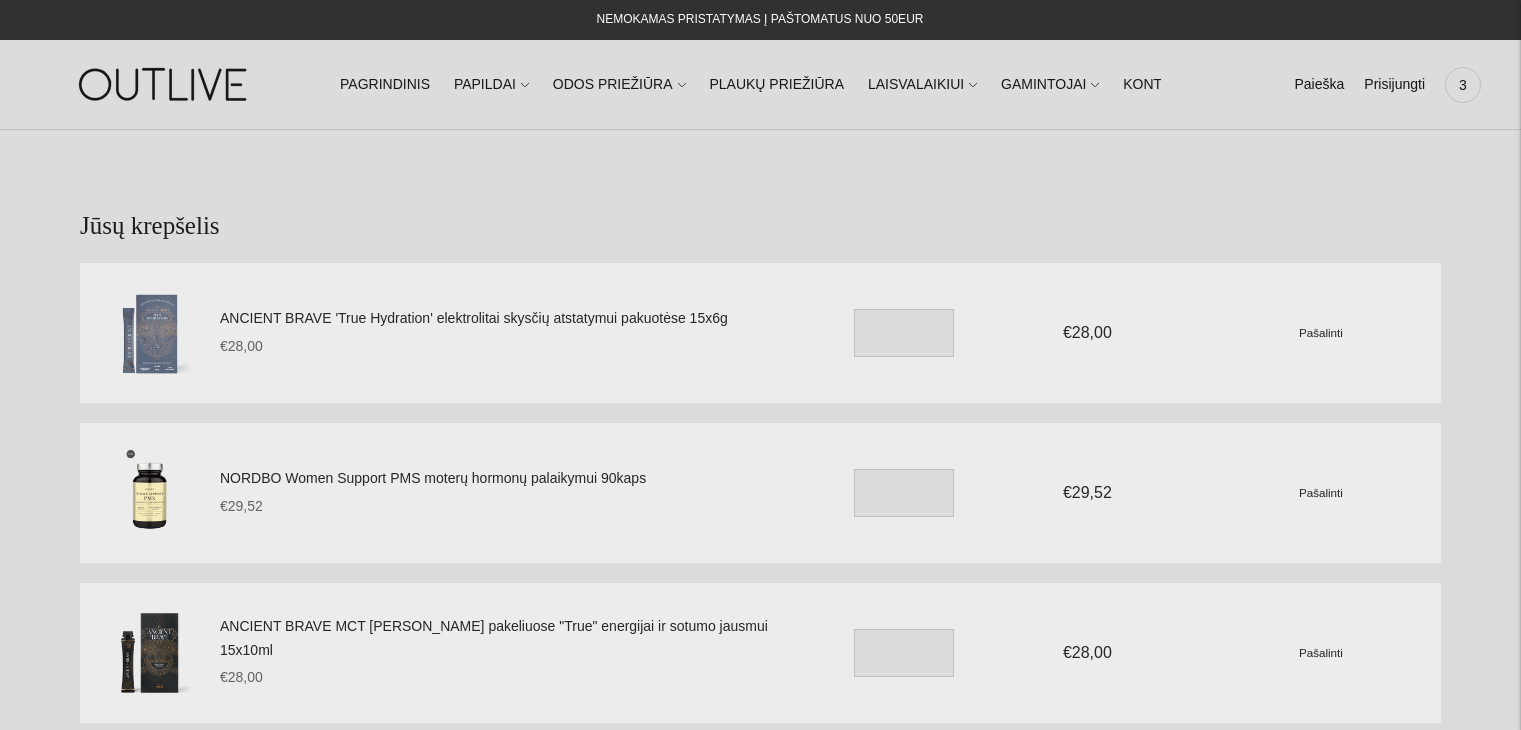 scroll, scrollTop: 0, scrollLeft: 0, axis: both 